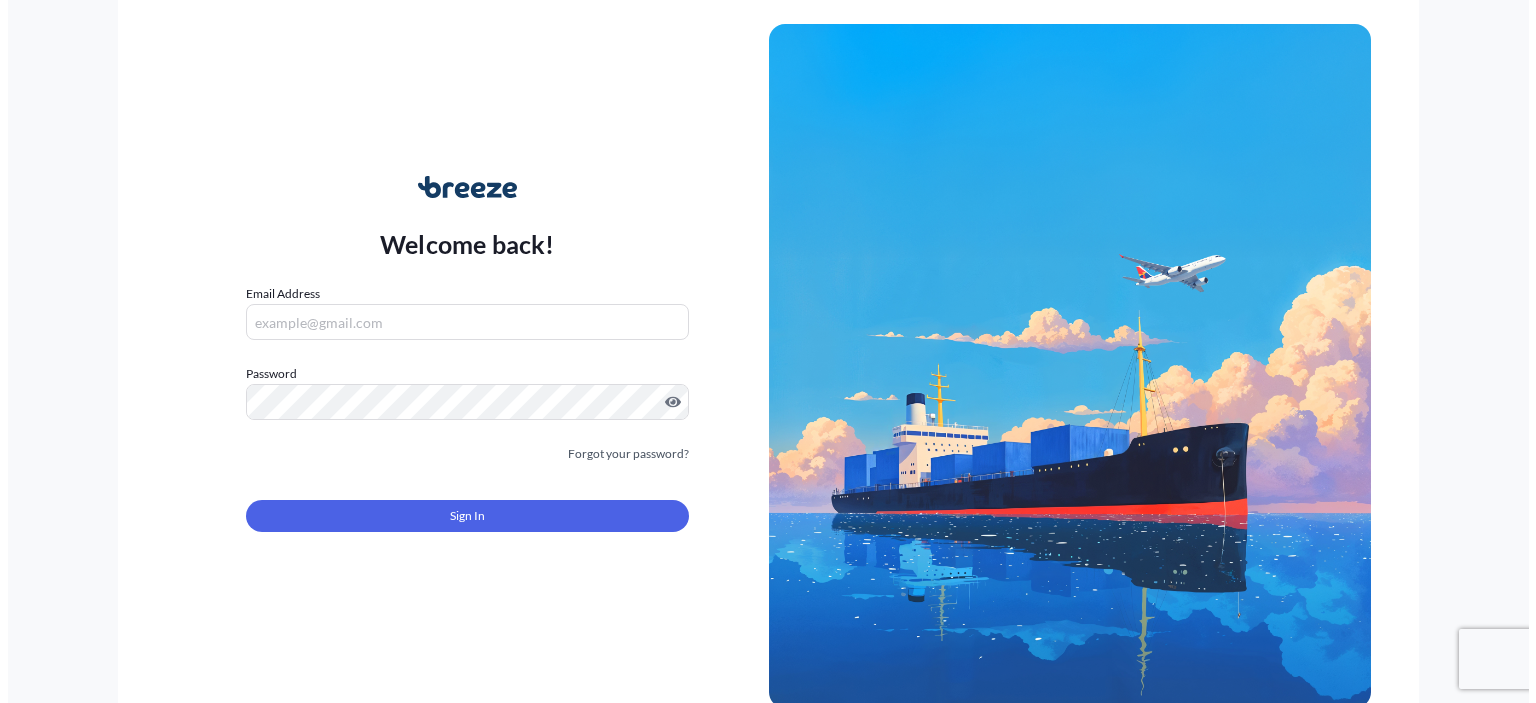 scroll, scrollTop: 0, scrollLeft: 0, axis: both 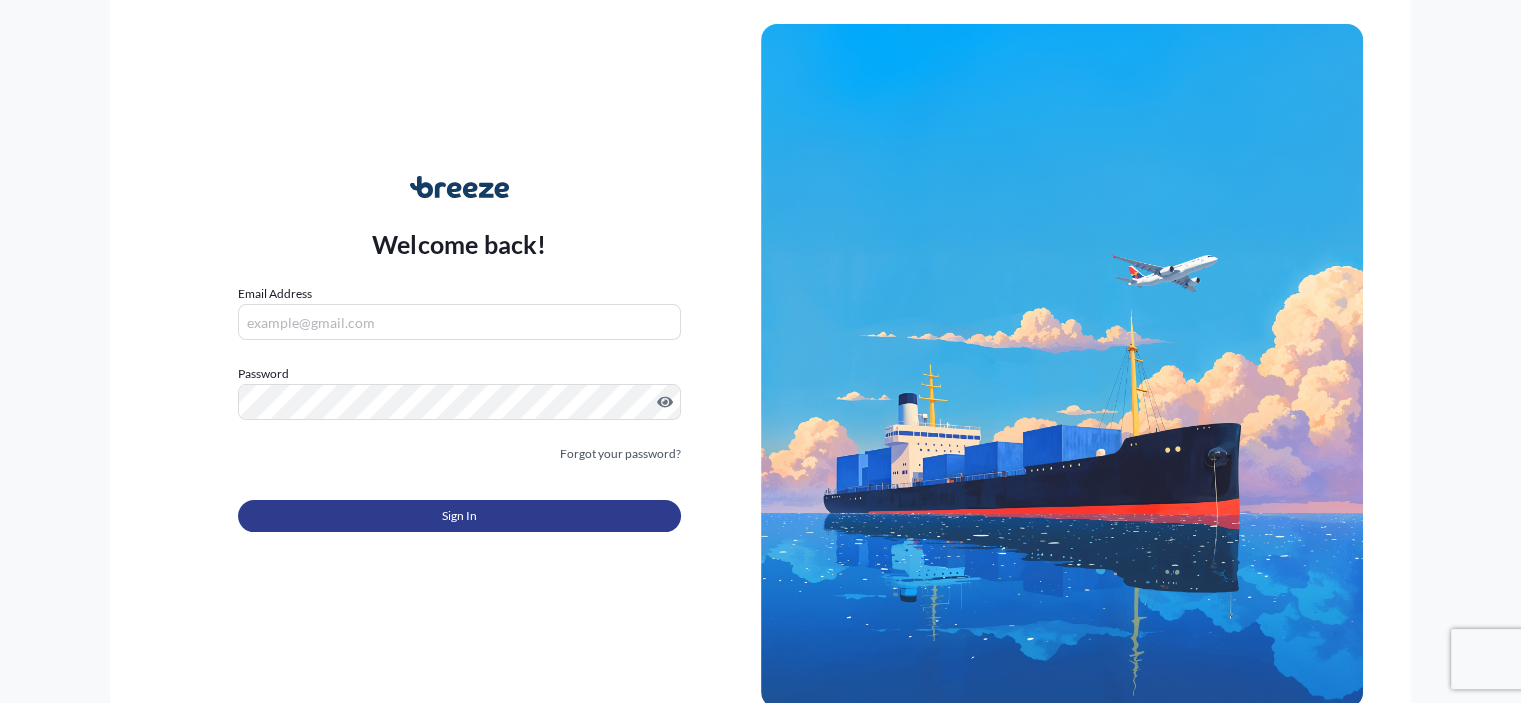 type 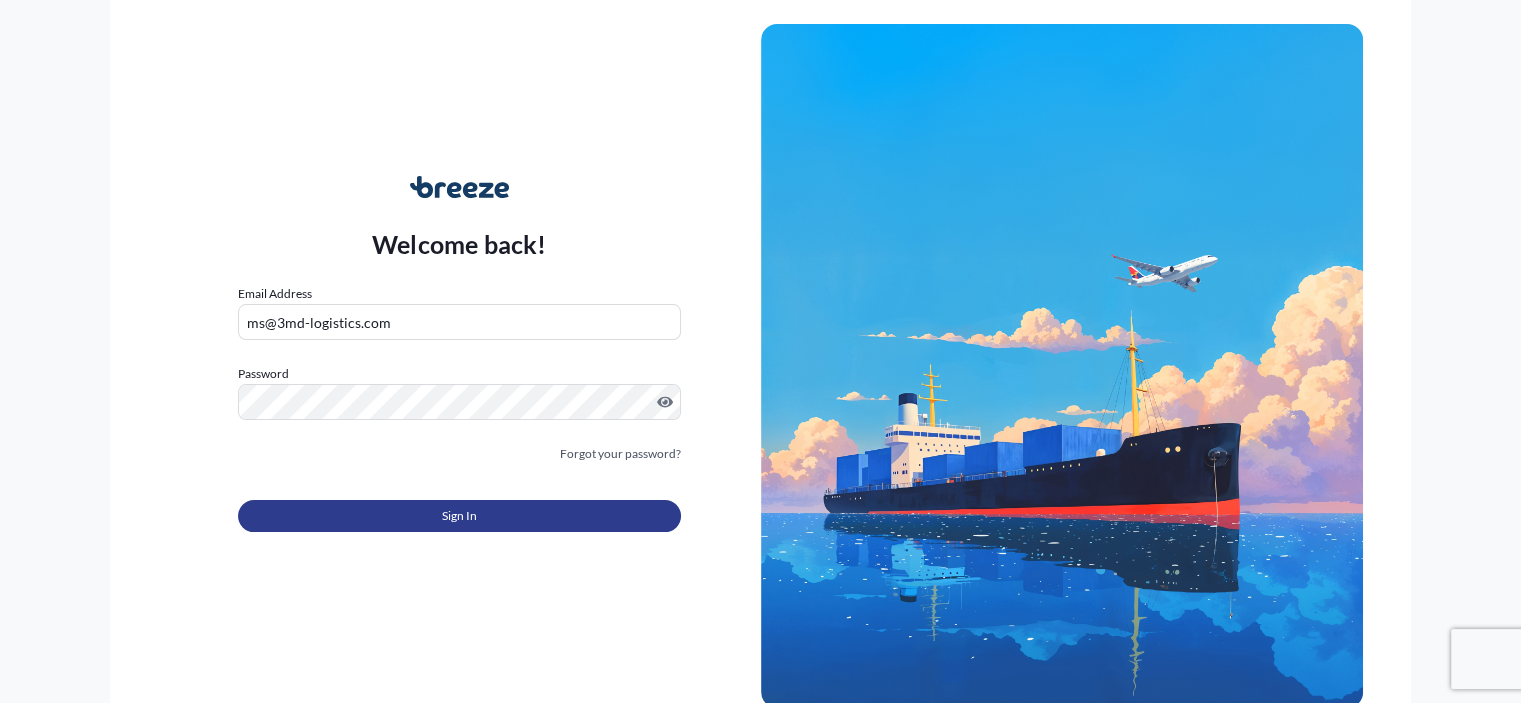 click on "Sign In" at bounding box center [459, 516] 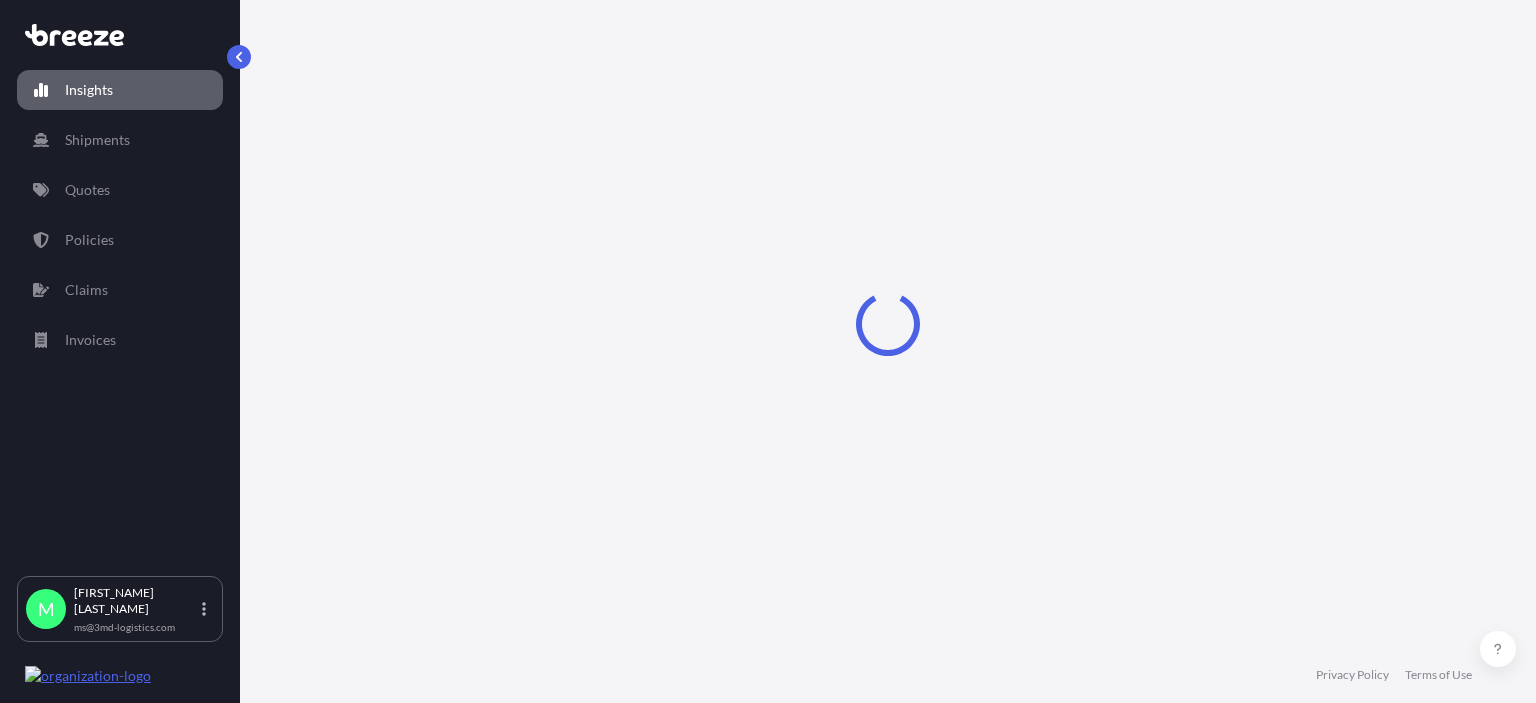 select on "2025" 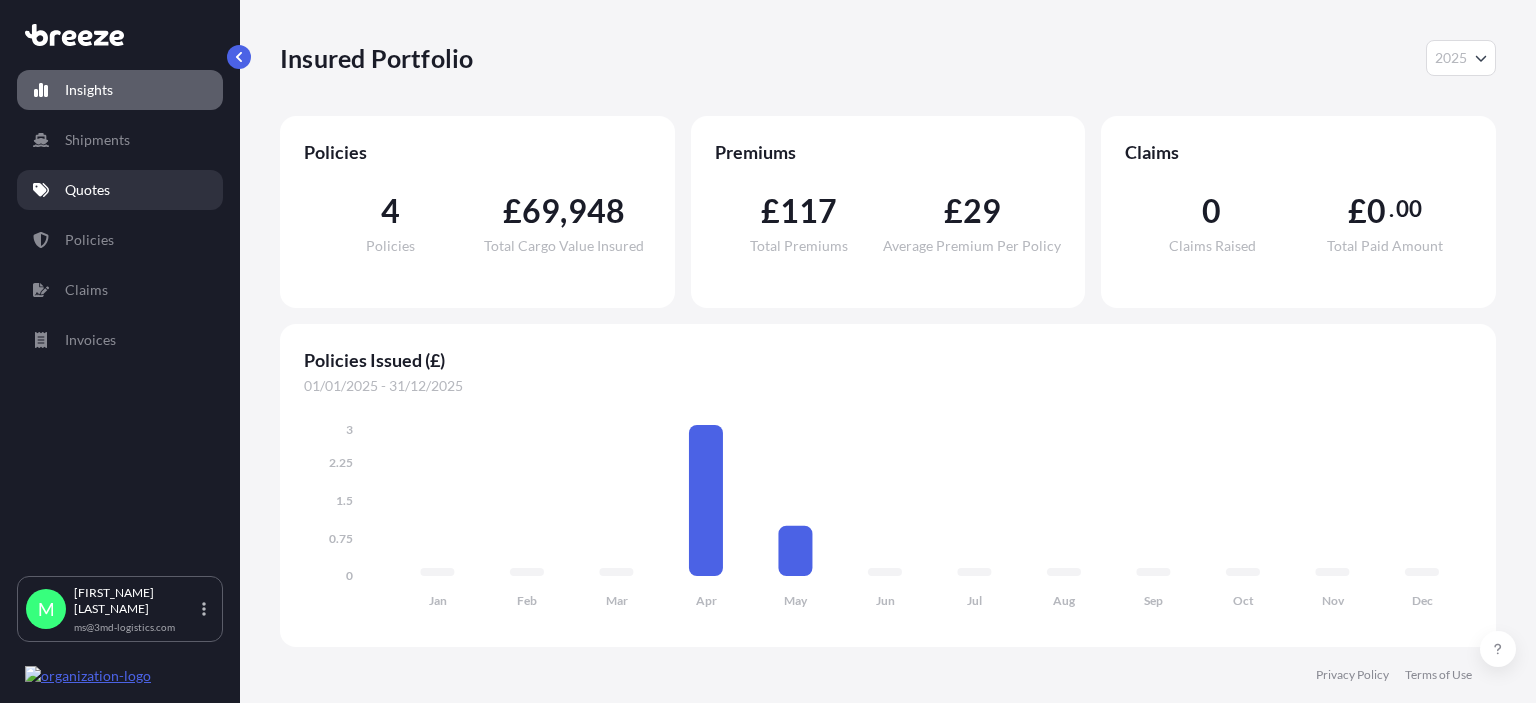 click on "Quotes" at bounding box center (120, 190) 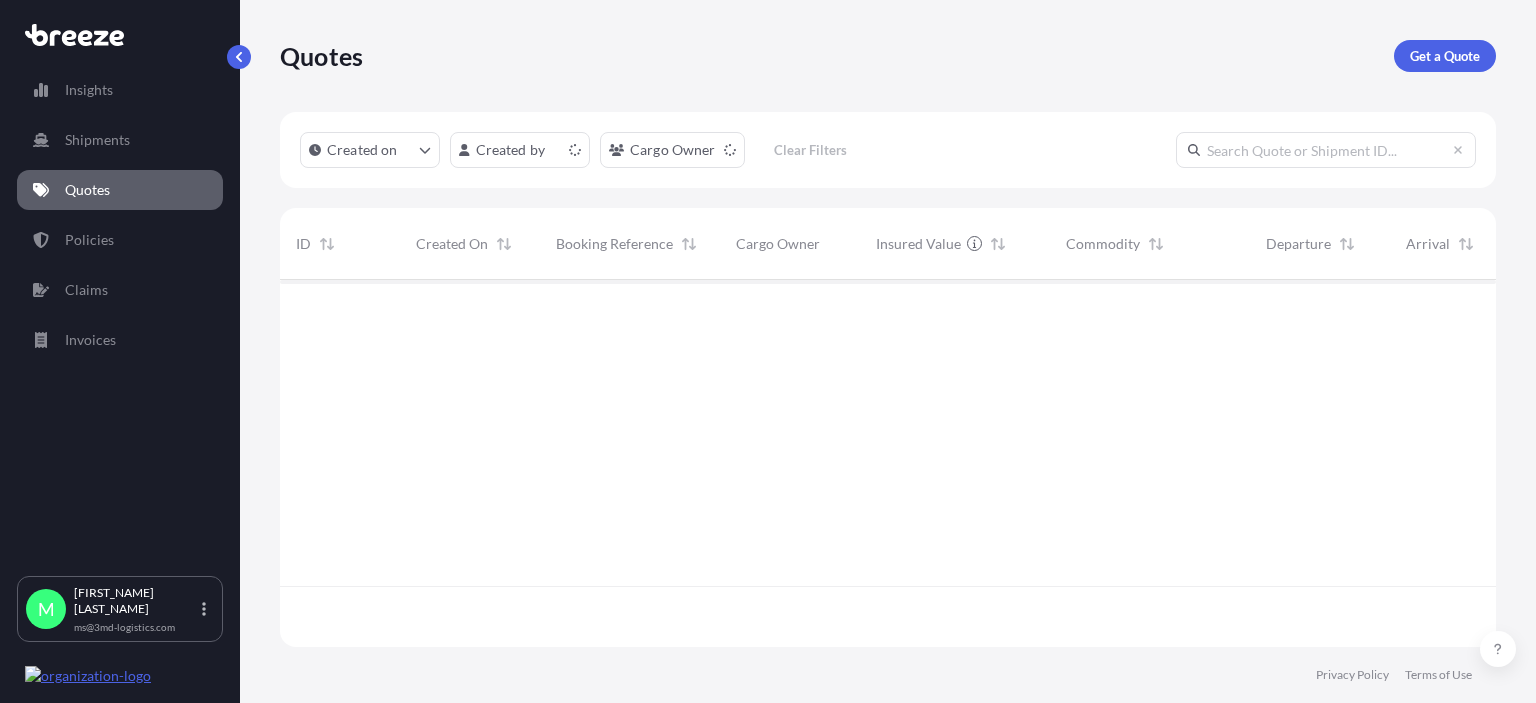 scroll, scrollTop: 16, scrollLeft: 16, axis: both 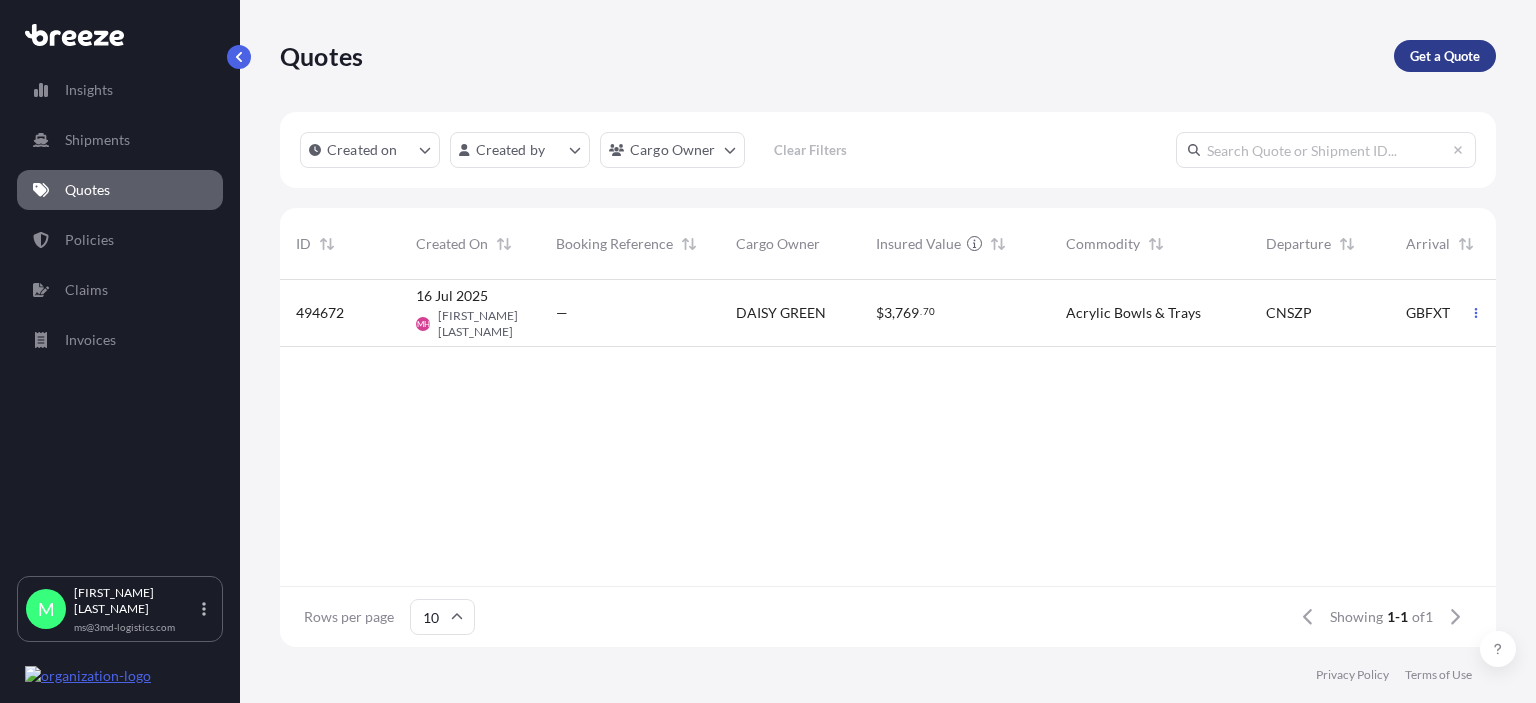 click on "Get a Quote" at bounding box center (1445, 56) 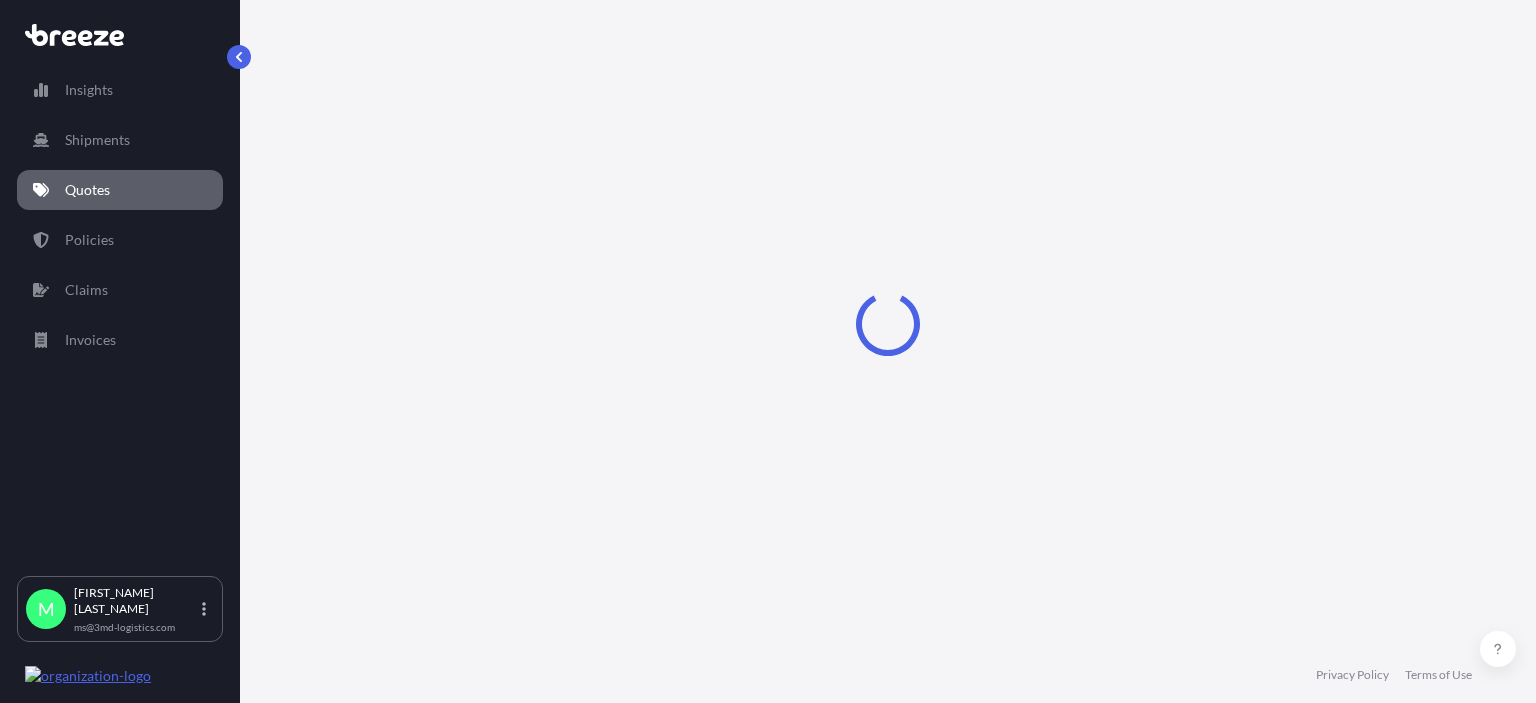 select on "Sea" 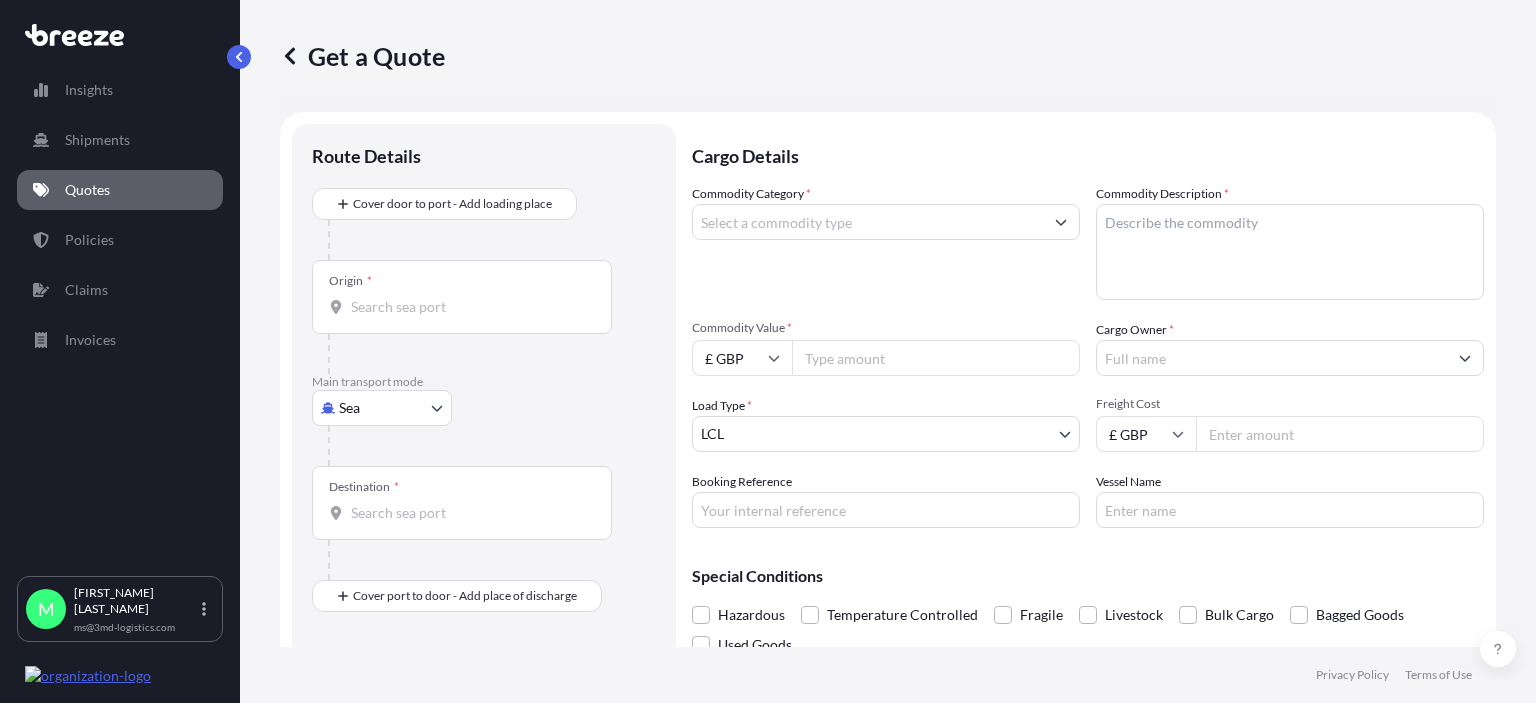 scroll, scrollTop: 32, scrollLeft: 0, axis: vertical 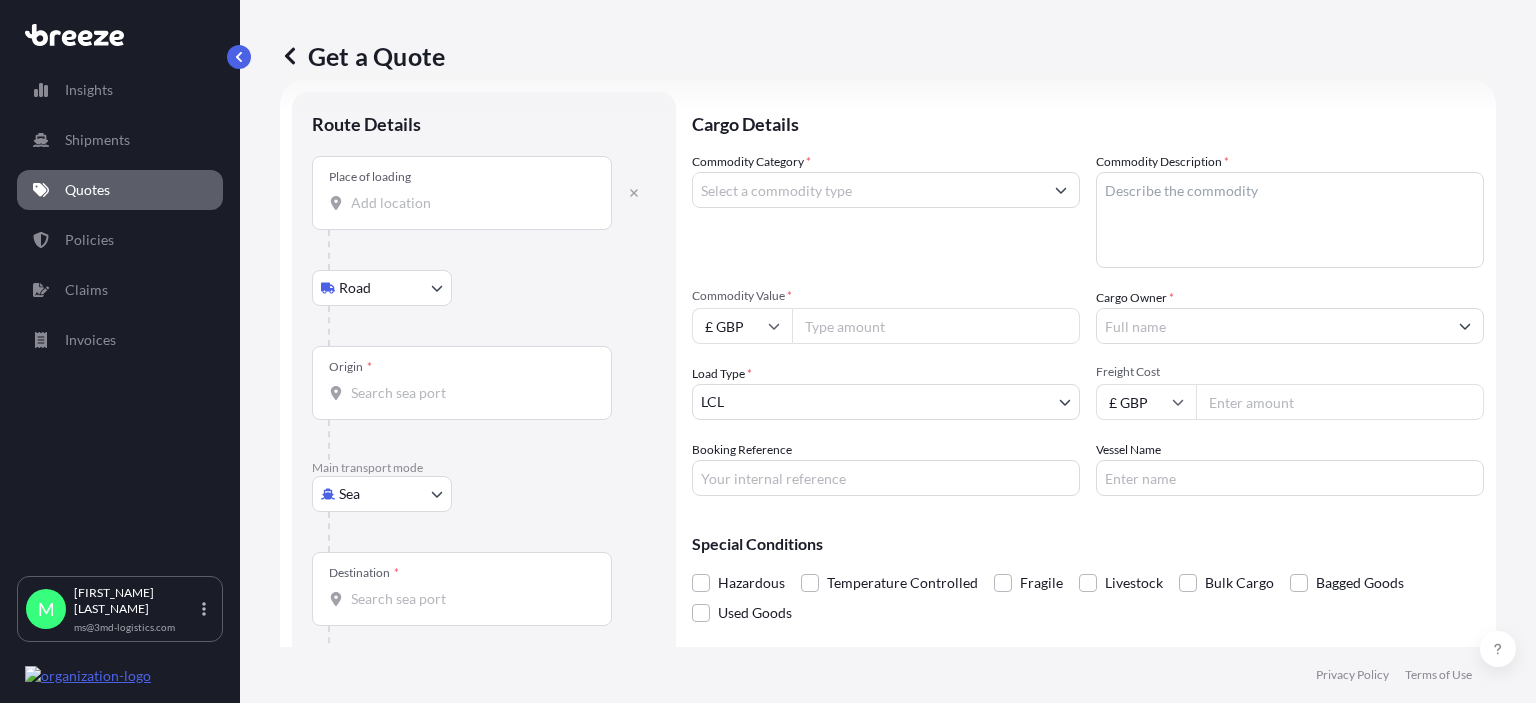 click on "Place of loading" at bounding box center (469, 203) 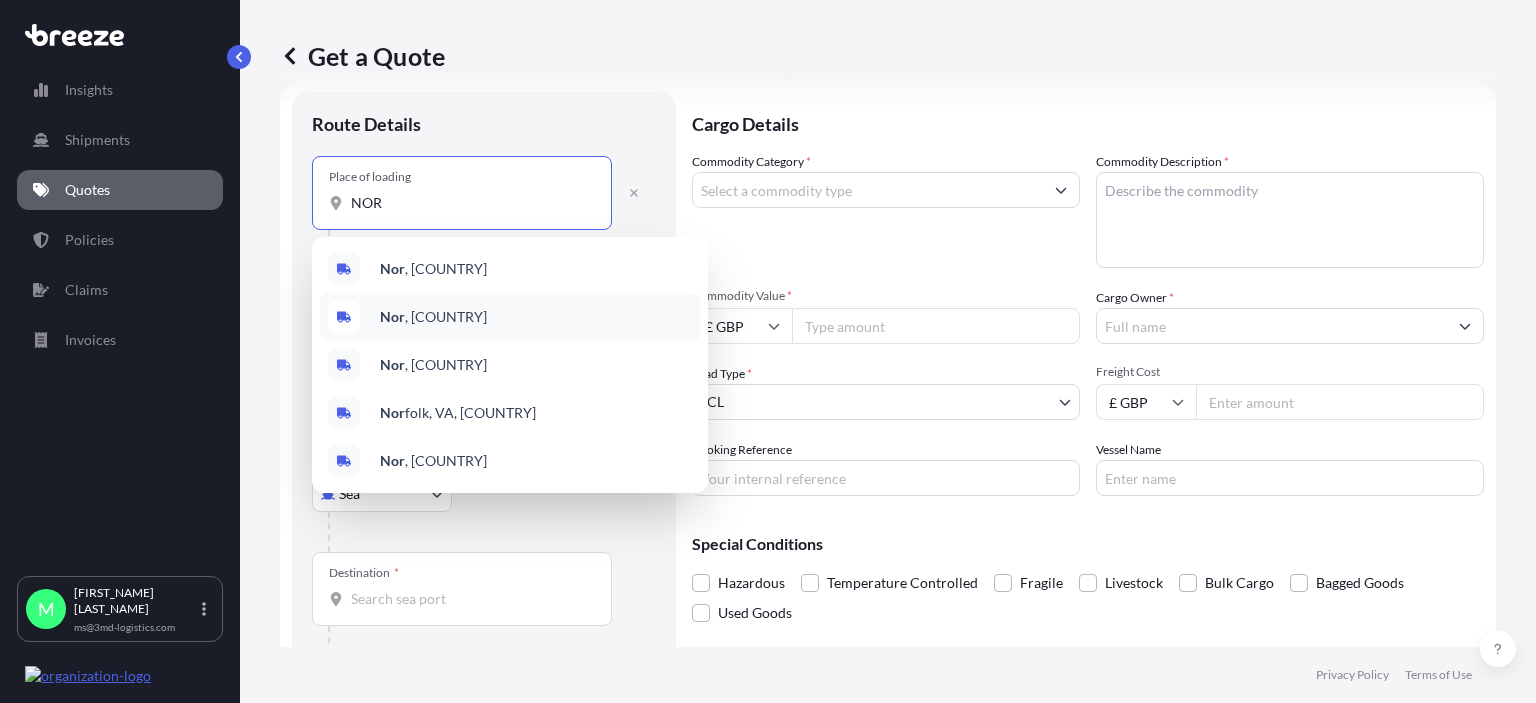 click on "Nor wich, [COUNTRY]" at bounding box center [433, 317] 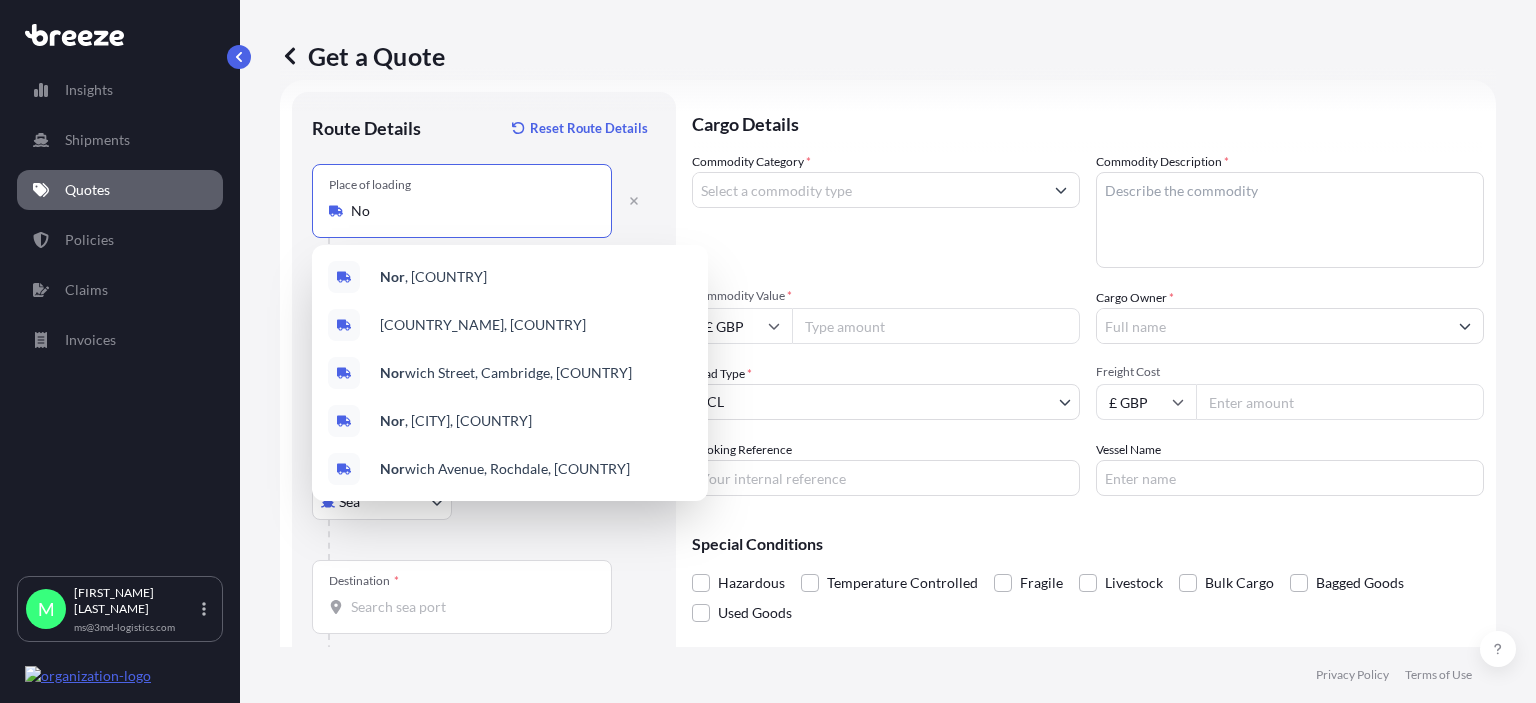 type on "N" 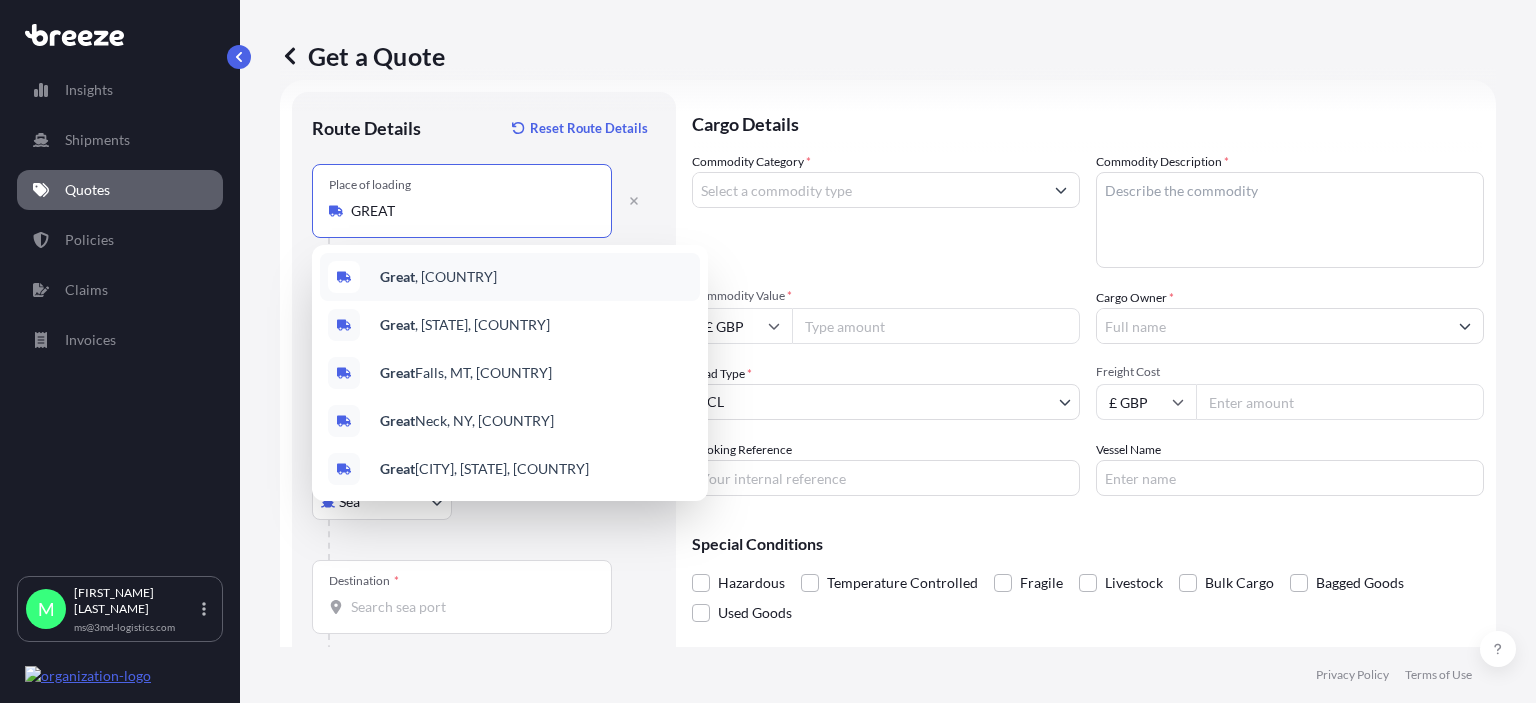 click on ", [COUNTRY]" at bounding box center (438, 277) 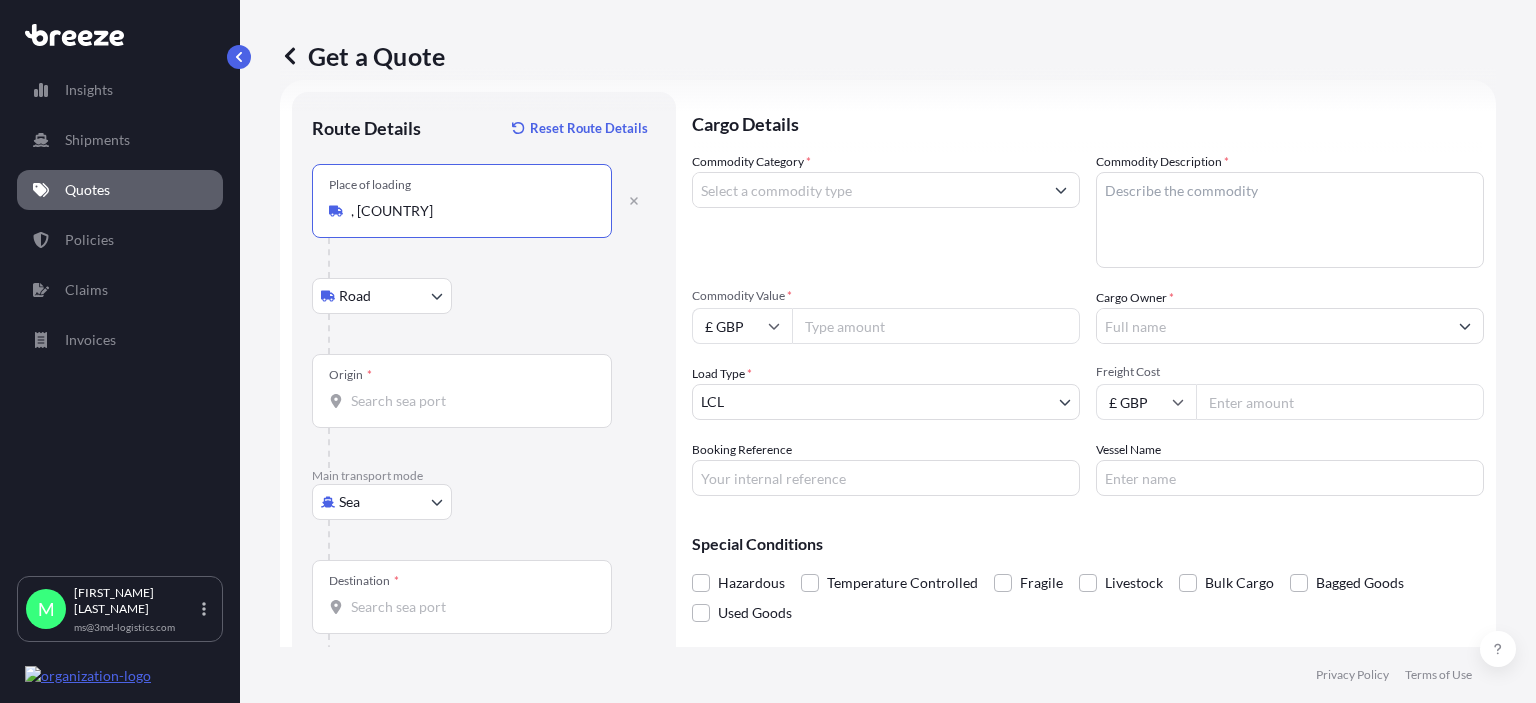 type on ", [COUNTRY]" 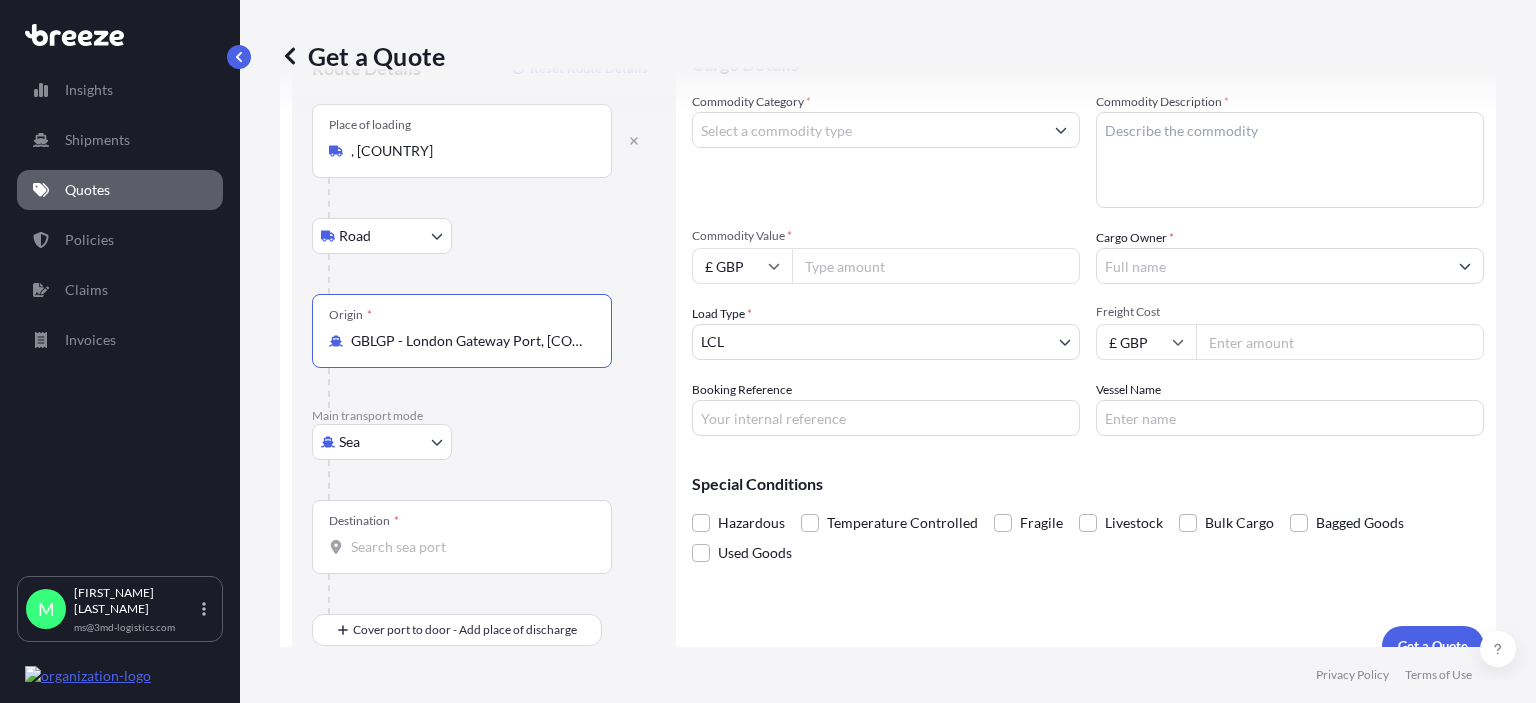 scroll, scrollTop: 121, scrollLeft: 0, axis: vertical 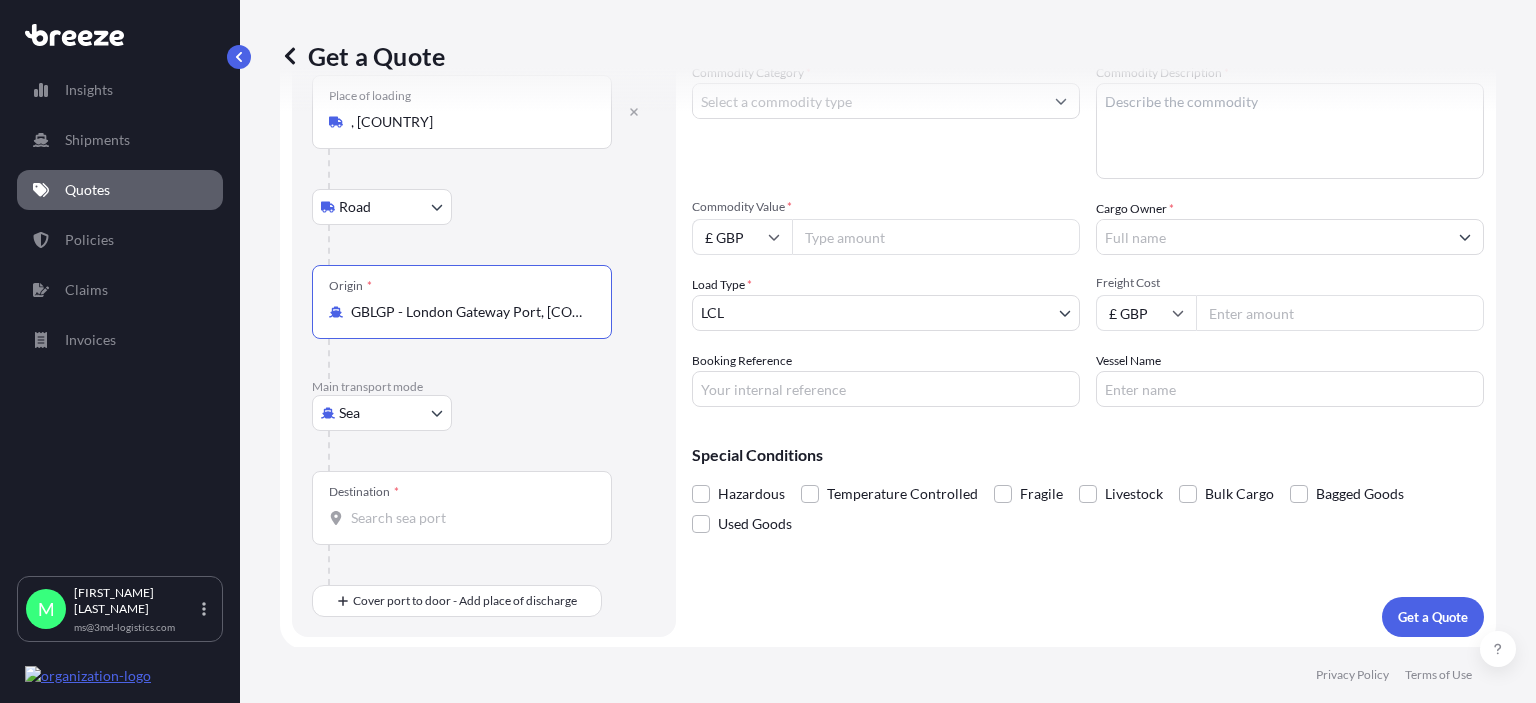type on "GBLGP - London Gateway Port, [COUNTRY]" 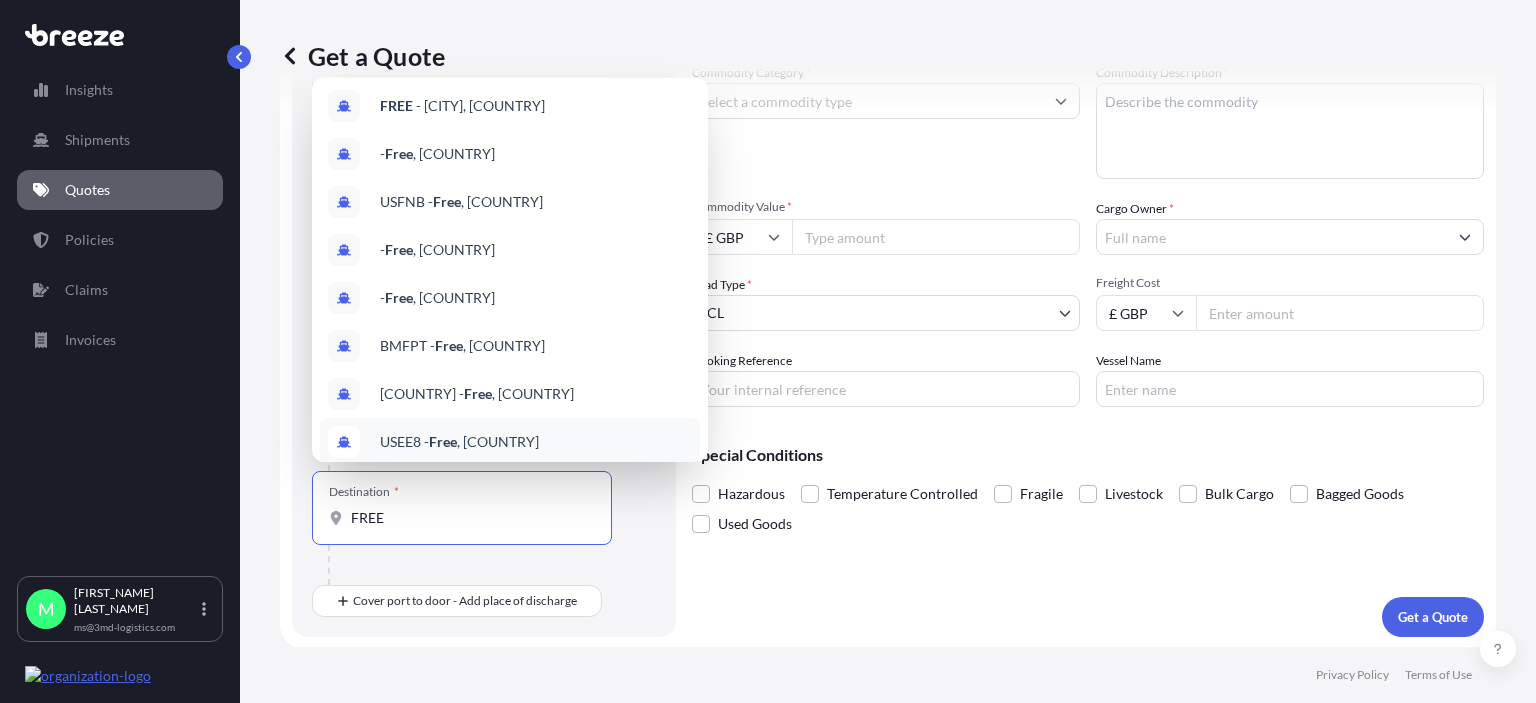 scroll, scrollTop: 0, scrollLeft: 0, axis: both 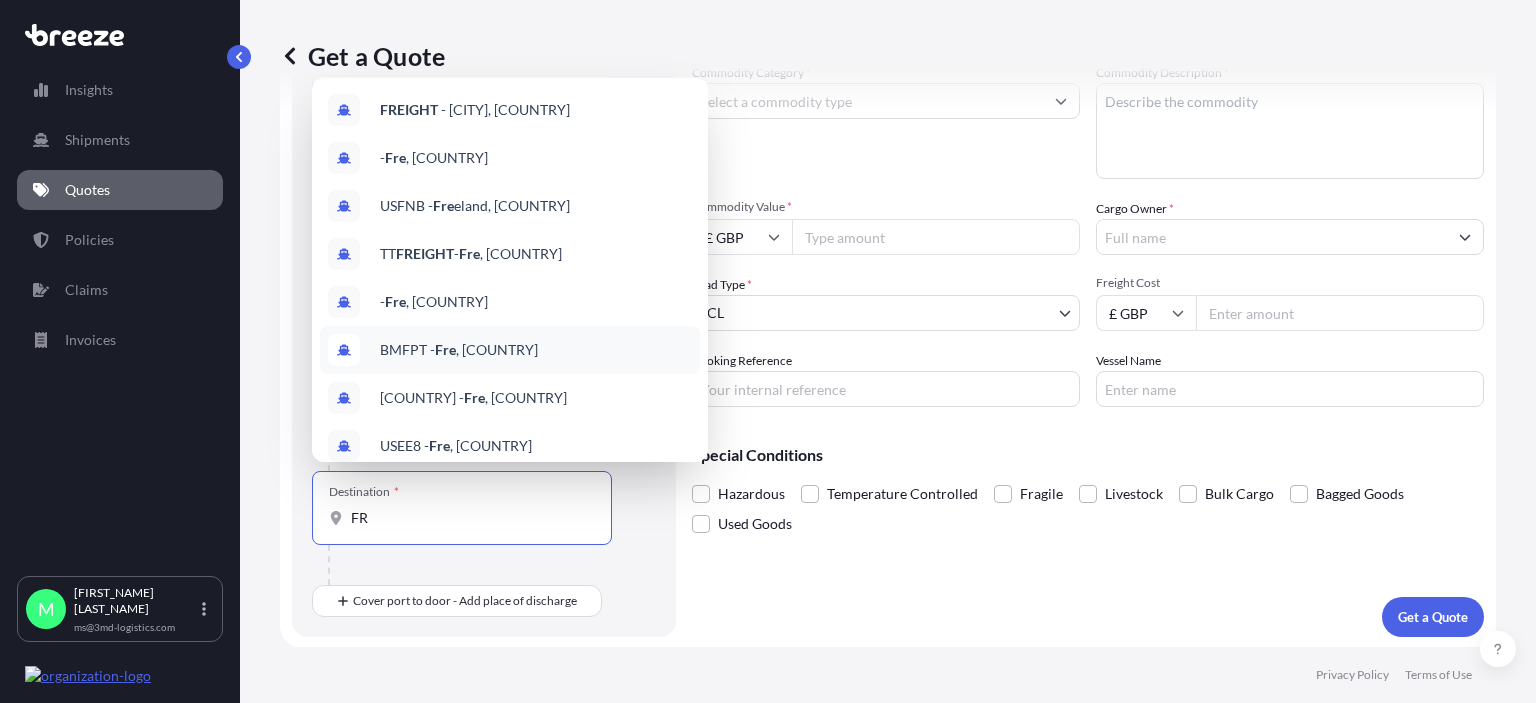 type on "F" 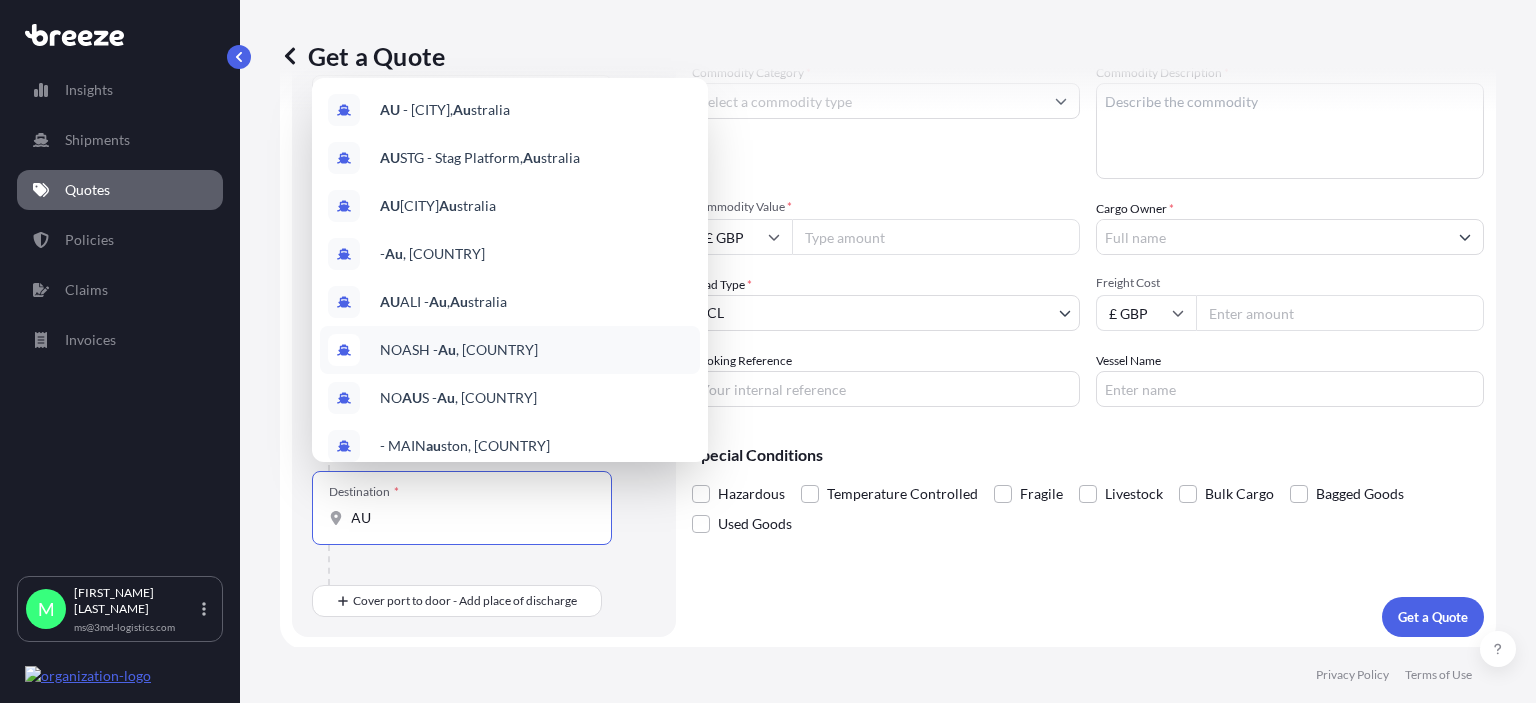 type on "A" 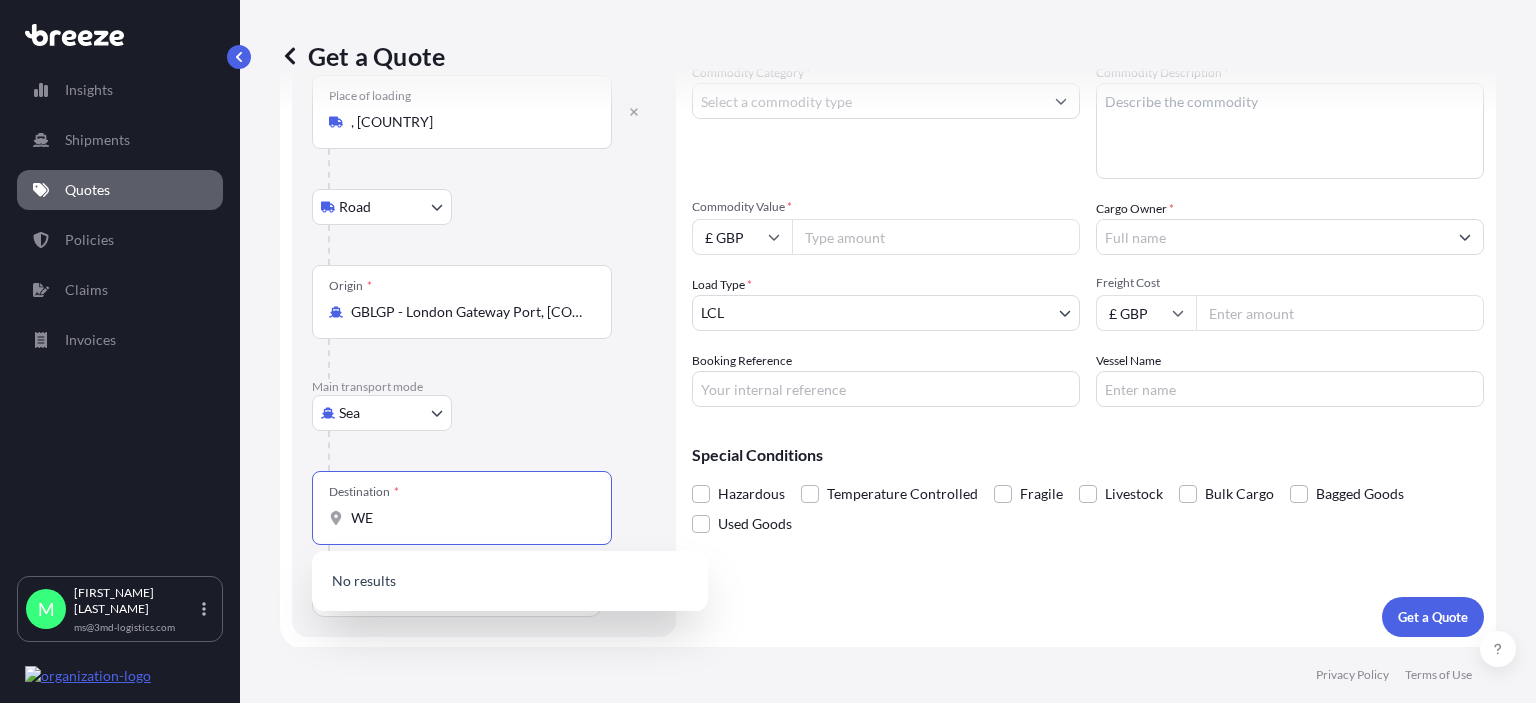 type on "W" 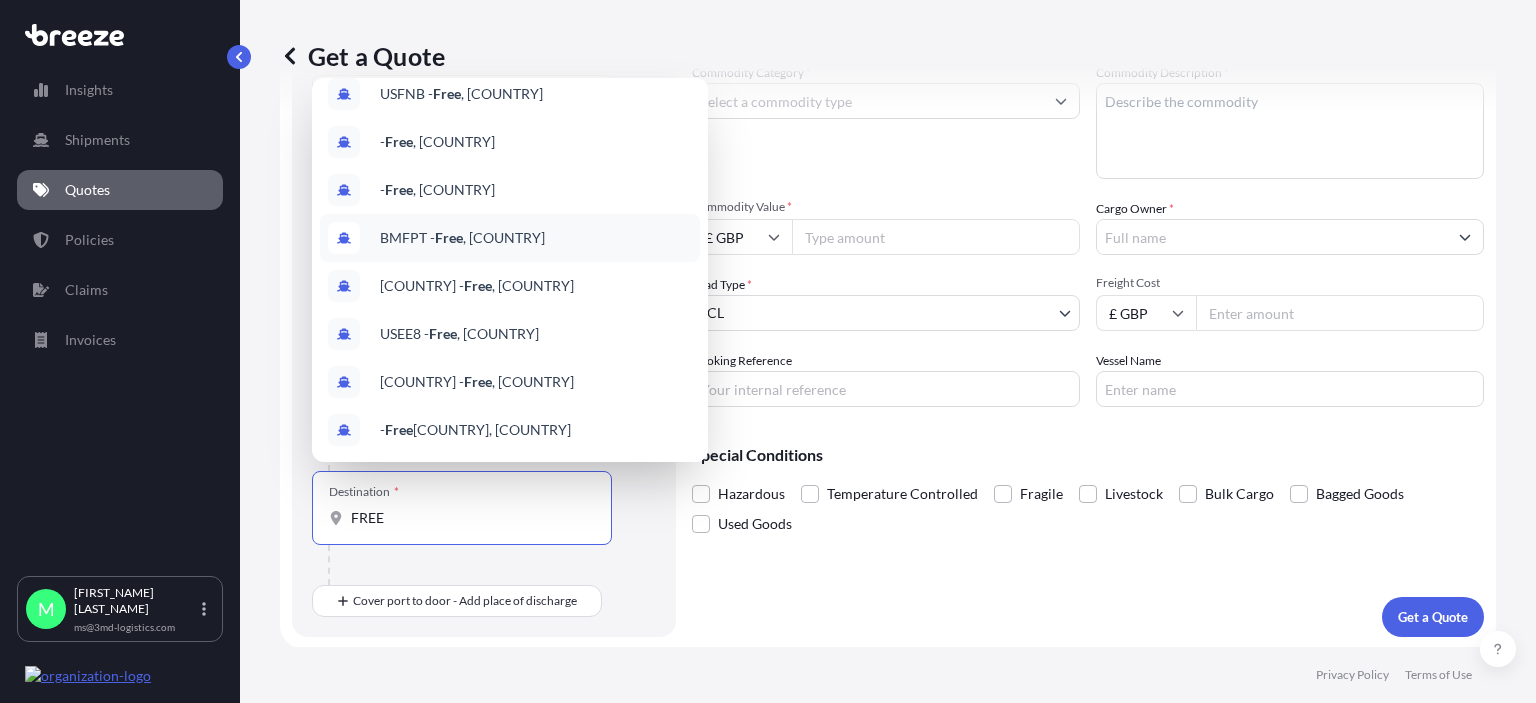 scroll, scrollTop: 0, scrollLeft: 0, axis: both 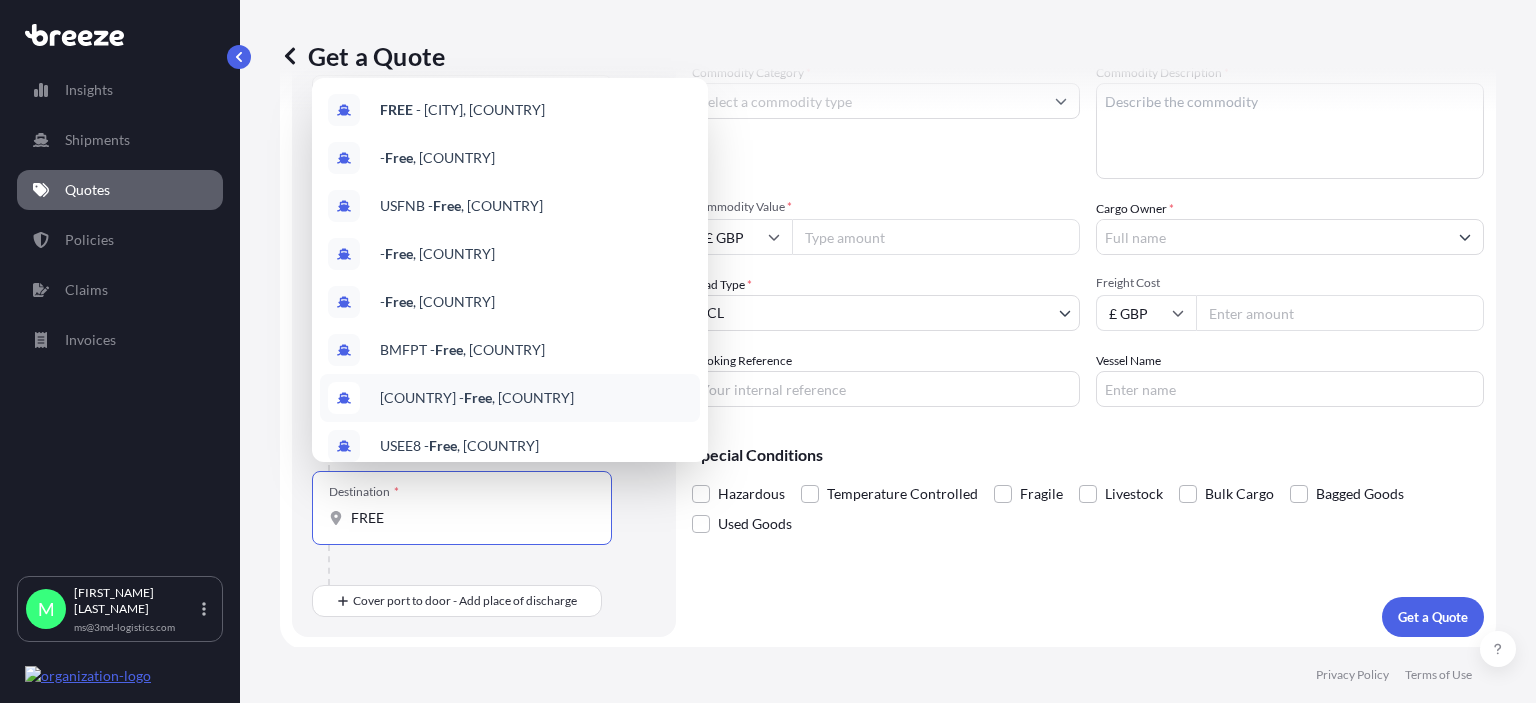 click on "*" at bounding box center (484, 528) 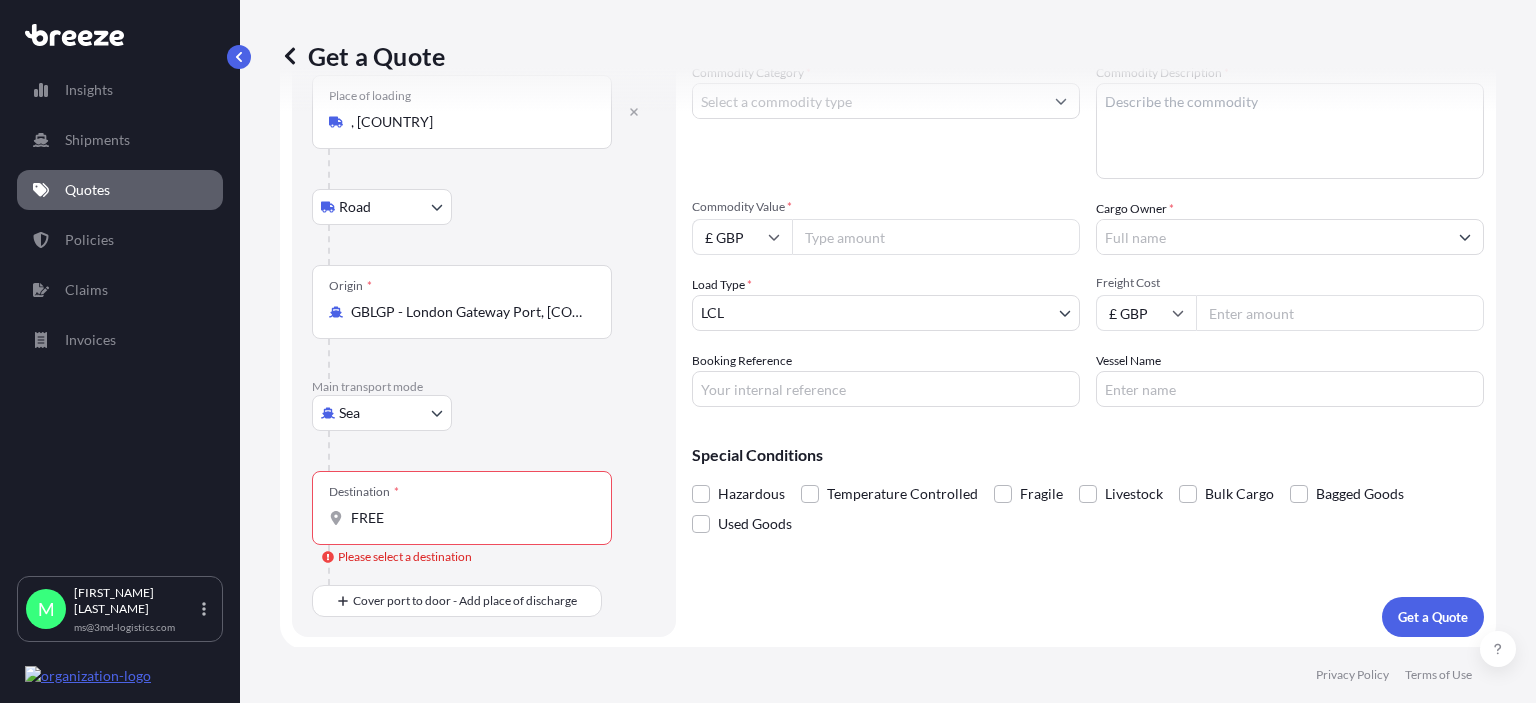 click on "FREE" at bounding box center (469, 518) 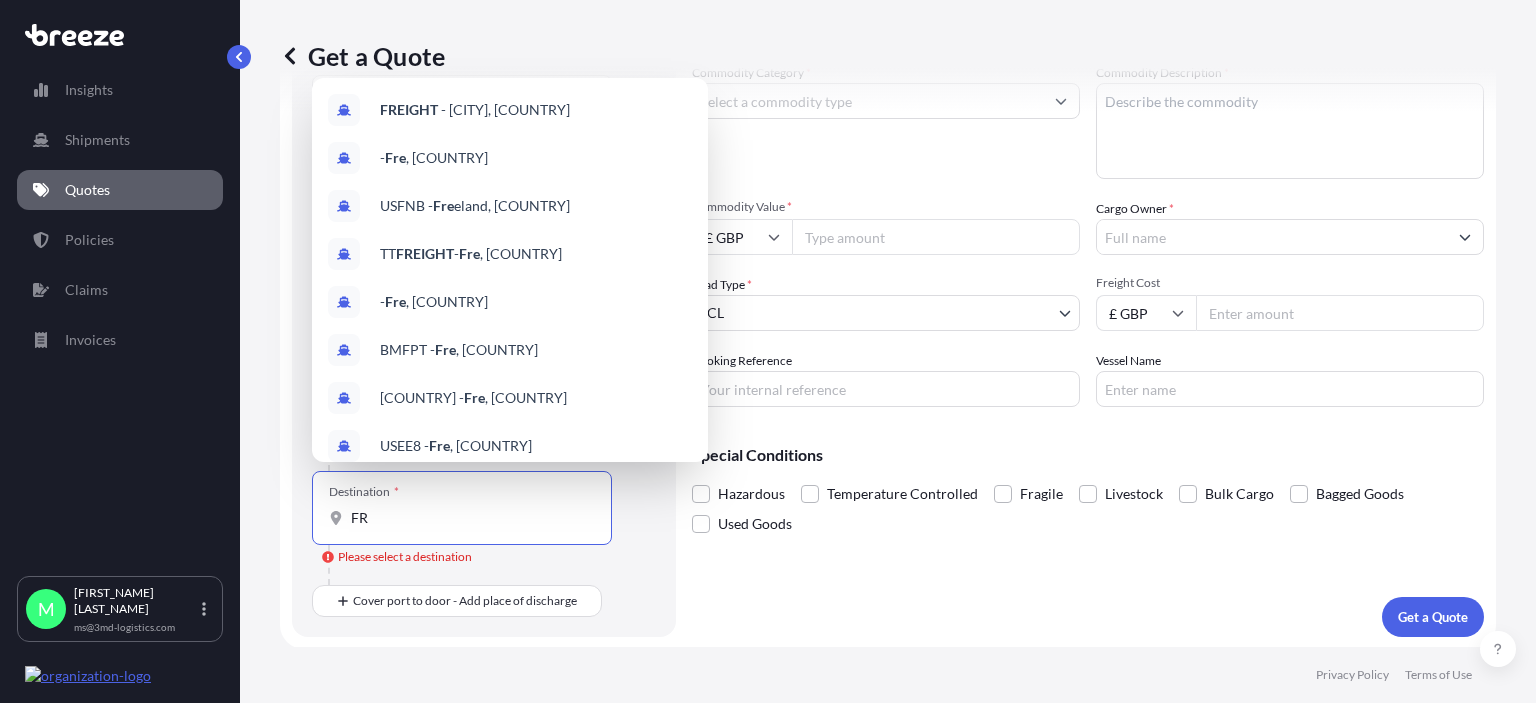 type on "F" 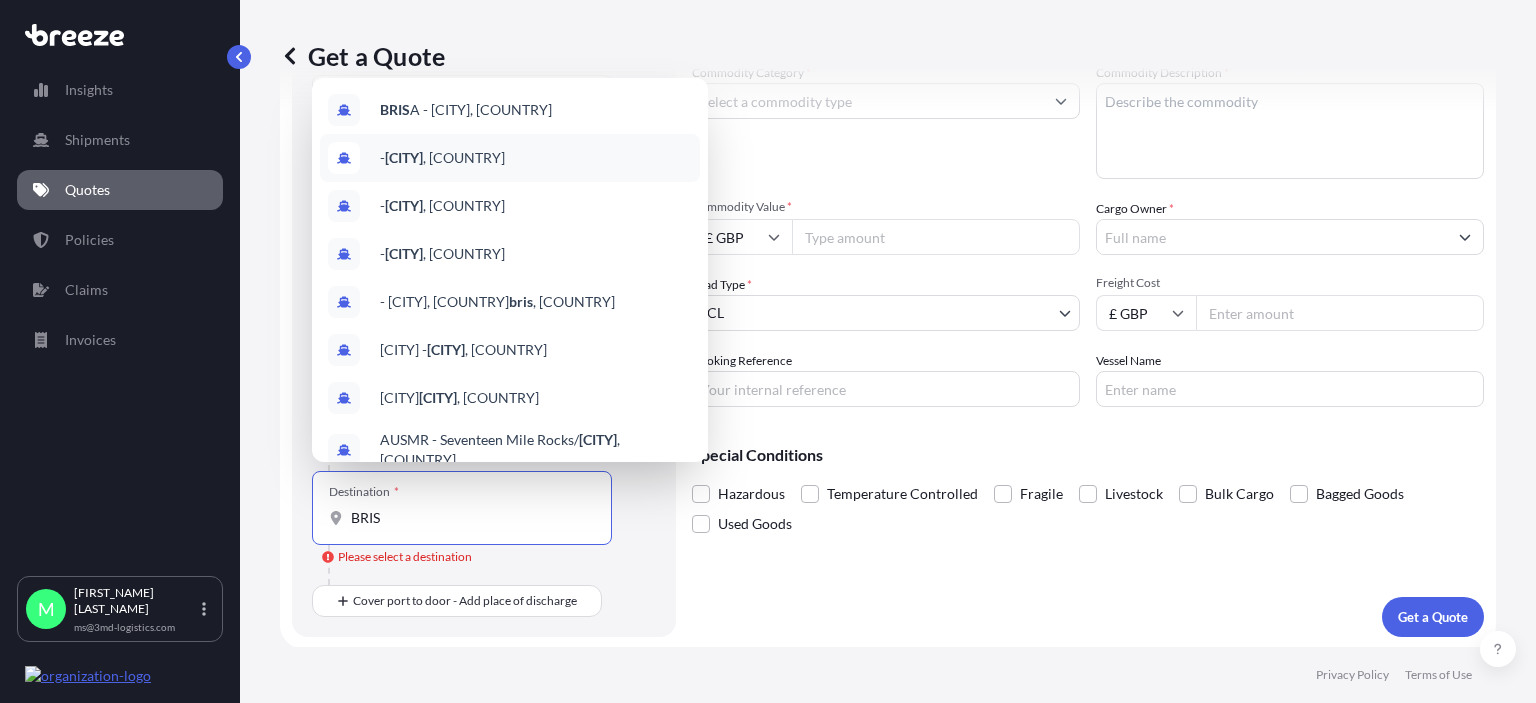 click on "- [CITY], [COUNTRY]" at bounding box center [442, 158] 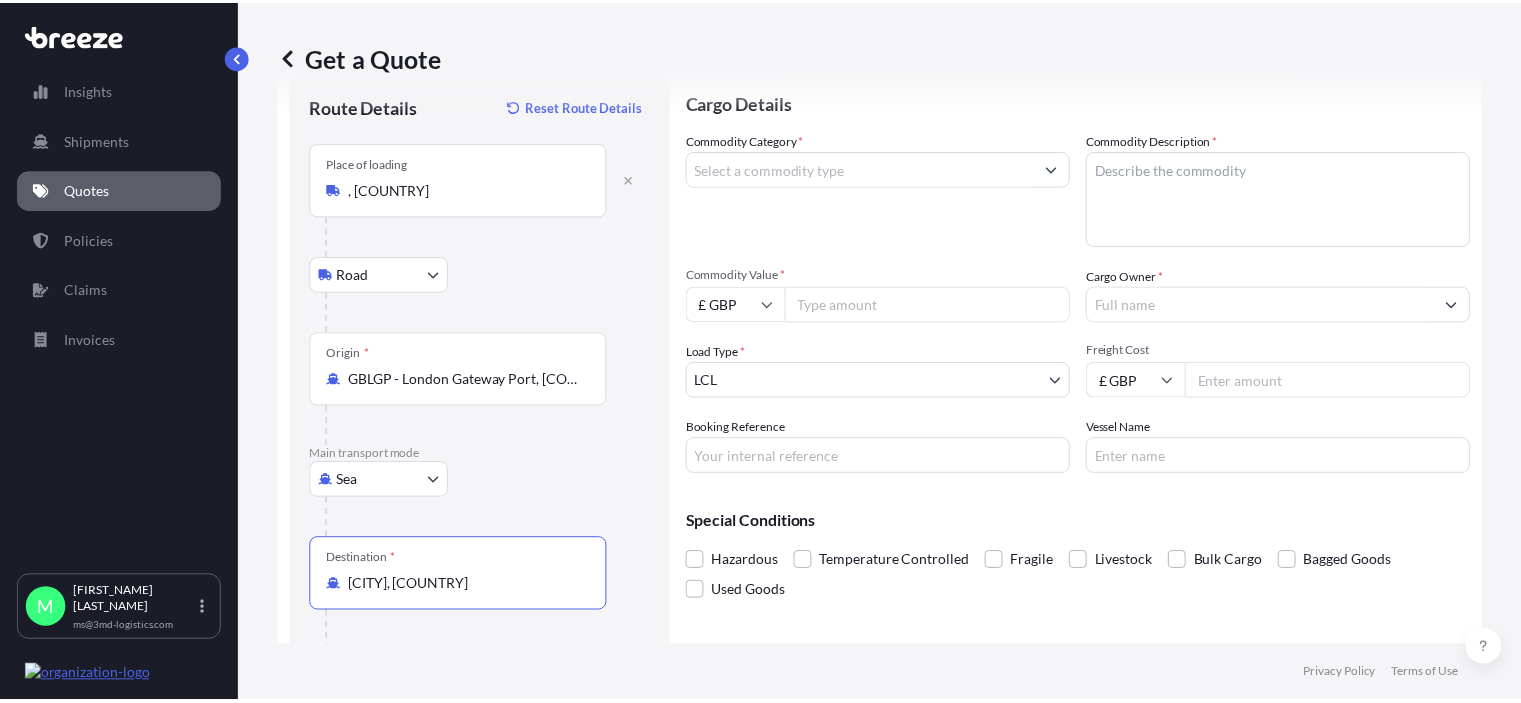 scroll, scrollTop: 0, scrollLeft: 0, axis: both 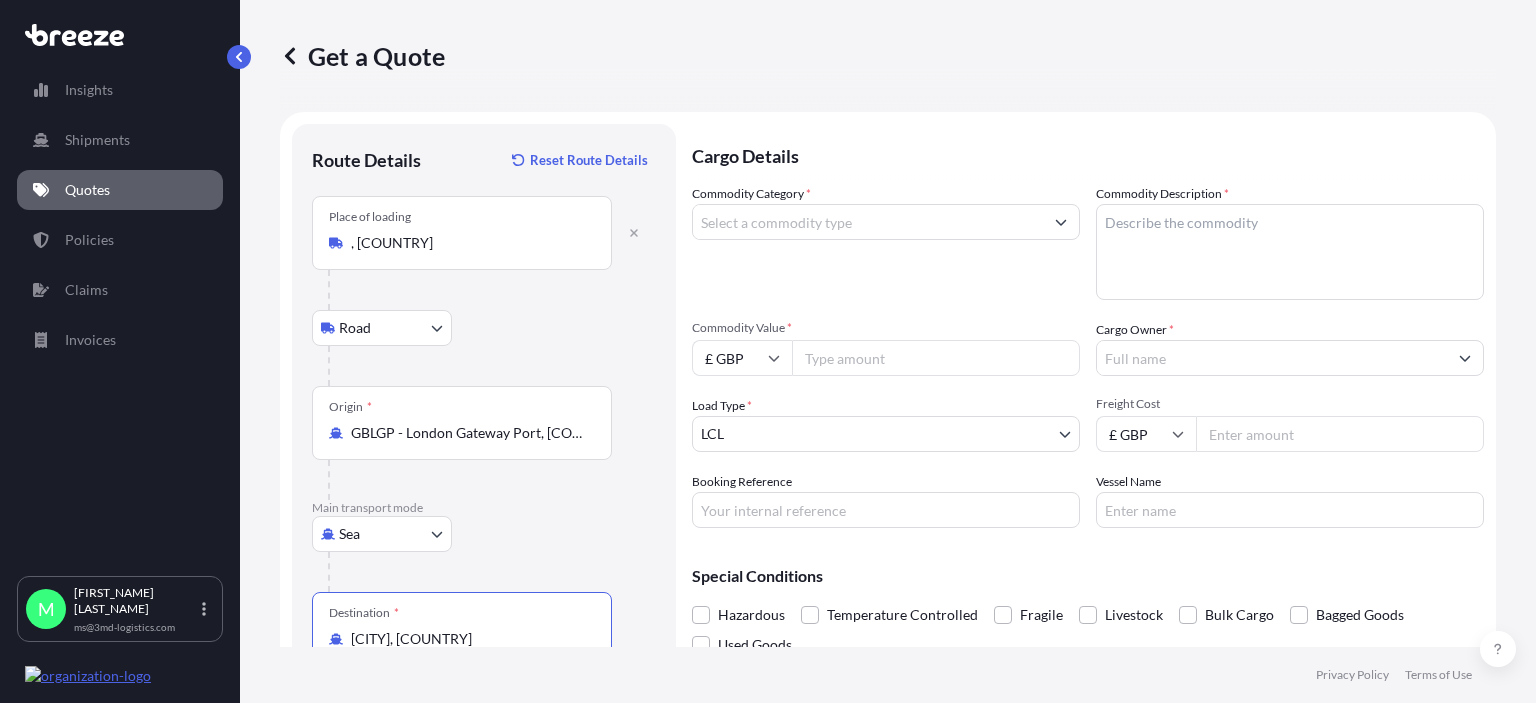 type on "[CITY], [COUNTRY]" 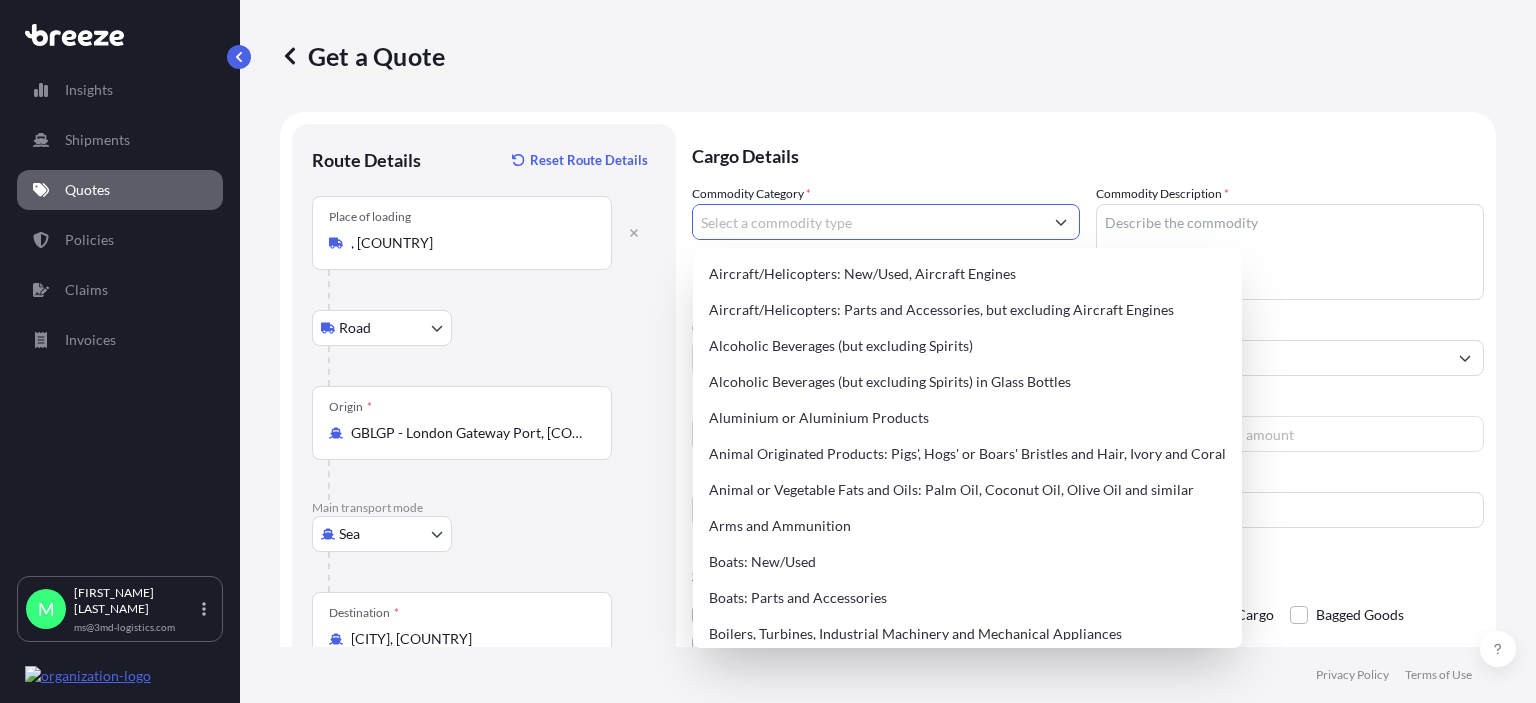 click at bounding box center (1061, 222) 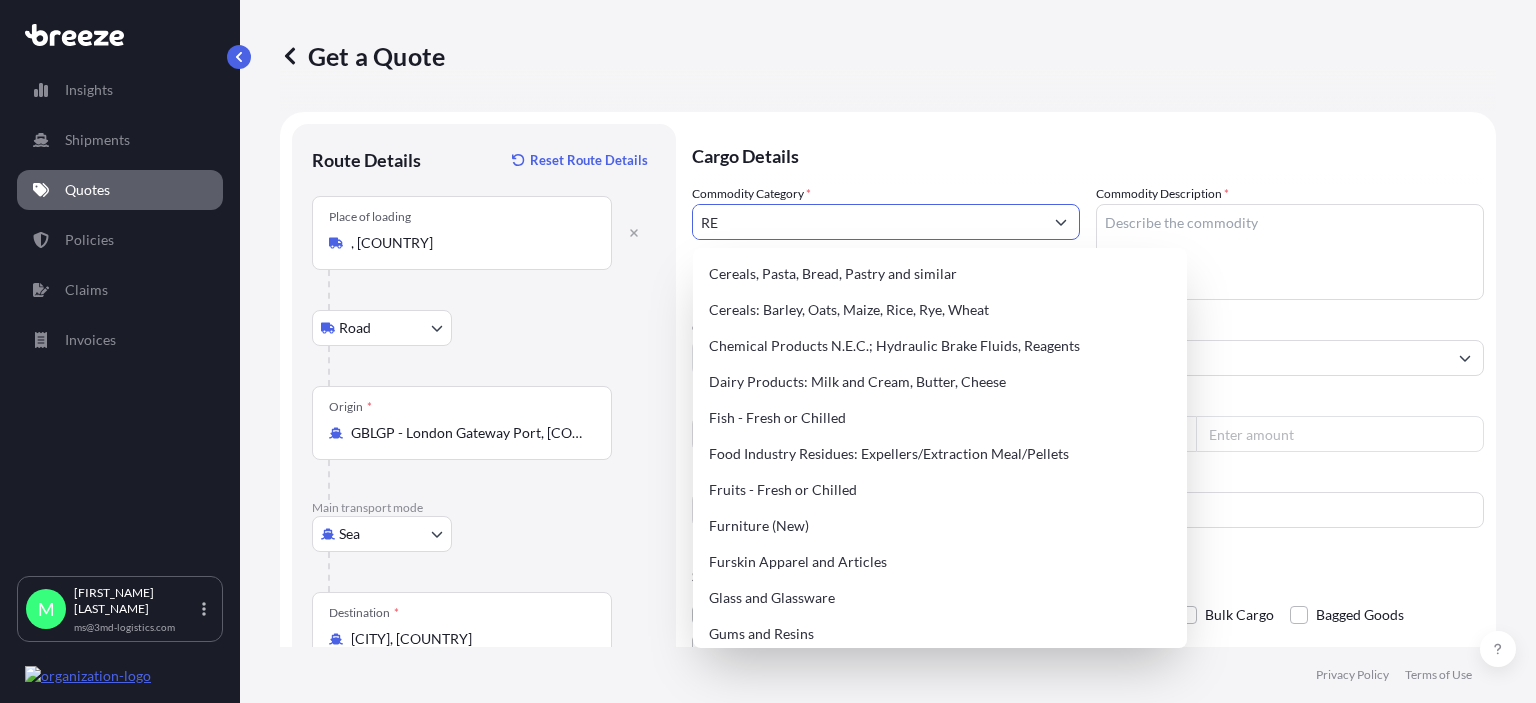 type on "R" 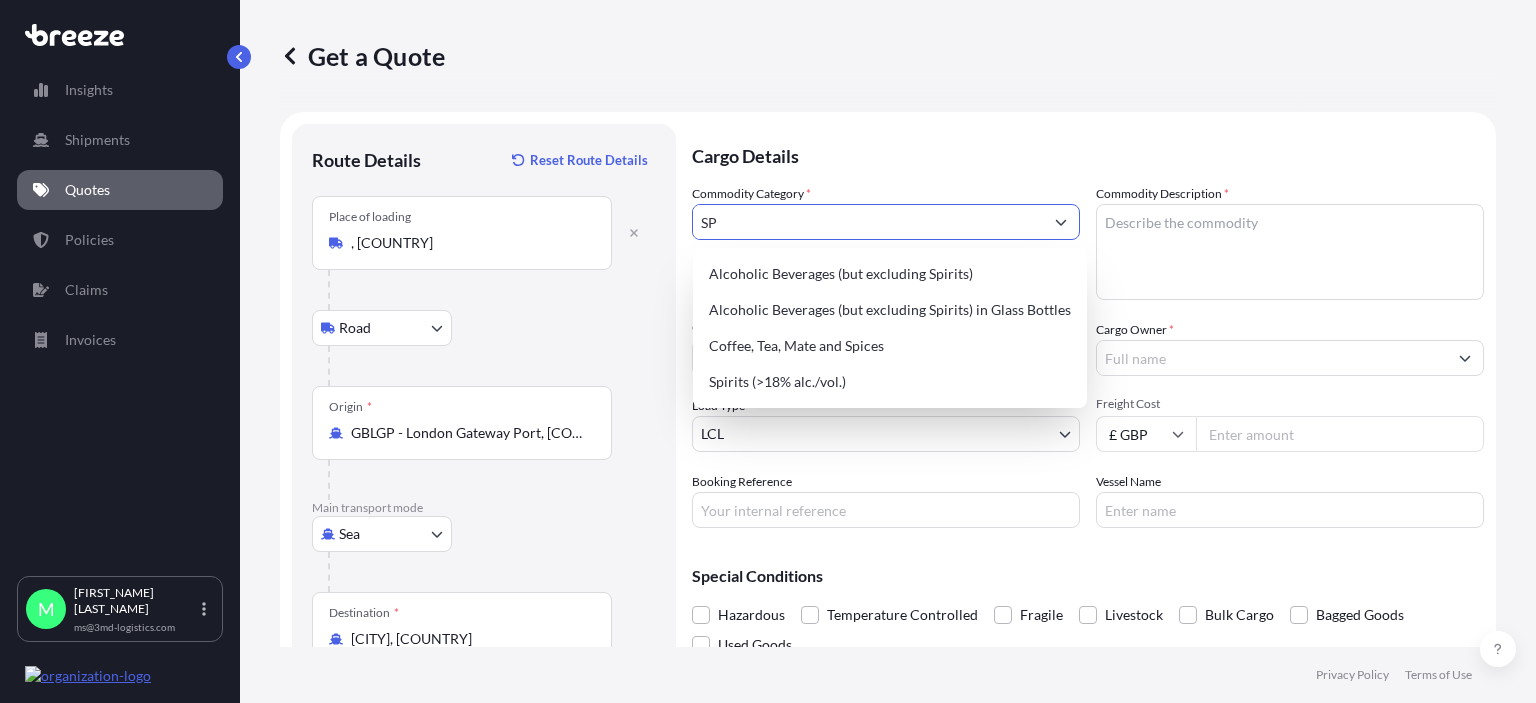 type on "S" 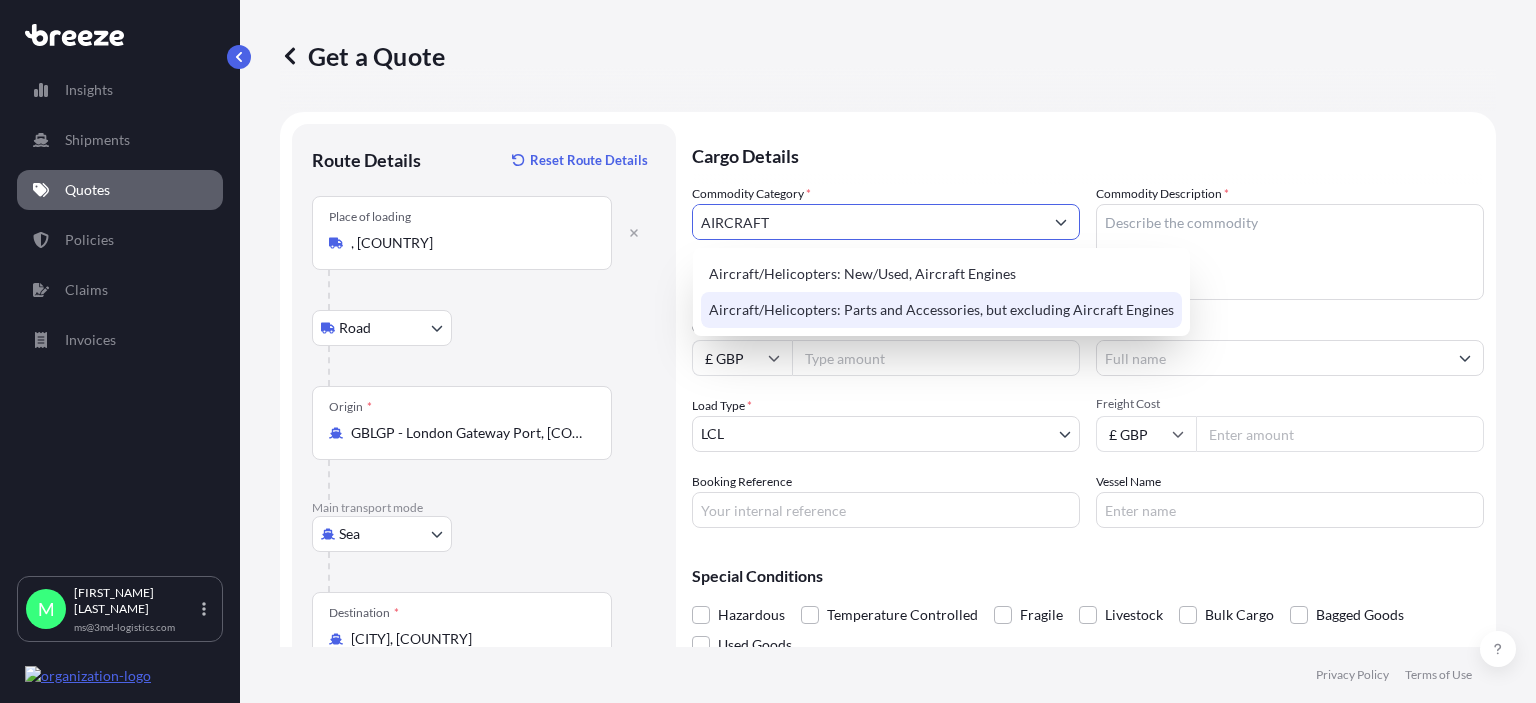 click on "Aircraft/Helicopters: Parts and Accessories, but excluding Aircraft Engines" at bounding box center [941, 310] 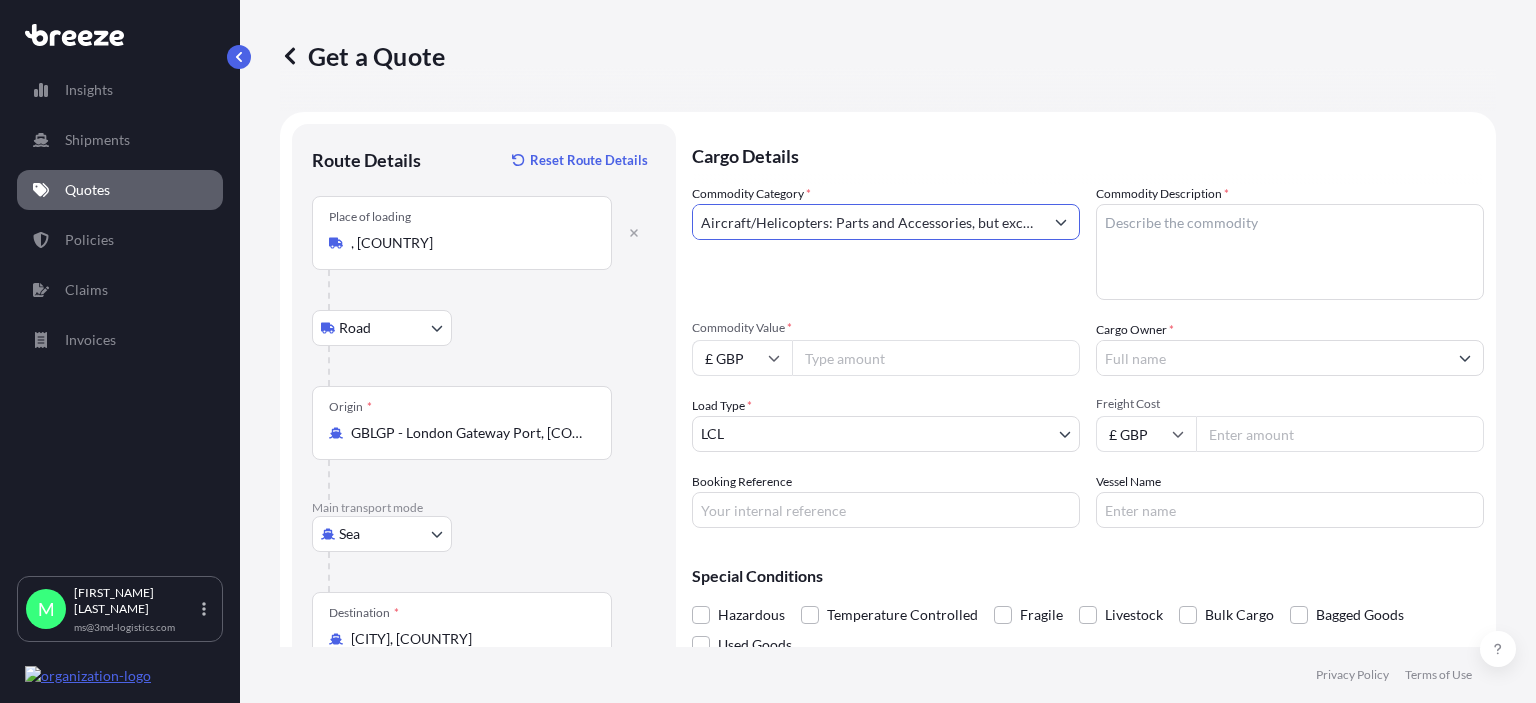 type on "Aircraft/Helicopters: Parts and Accessories, but excluding Aircraft Engines" 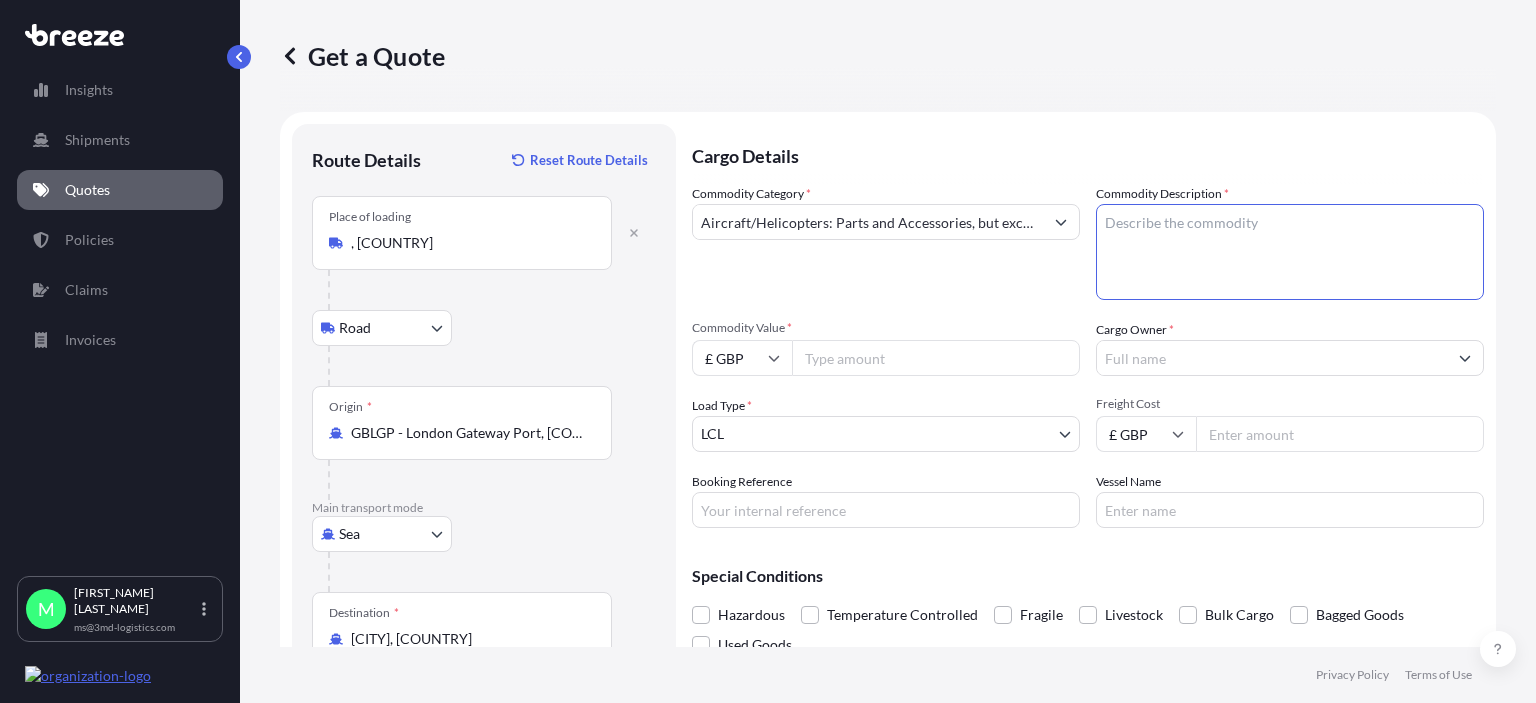 click on "Commodity Description *" at bounding box center [1290, 252] 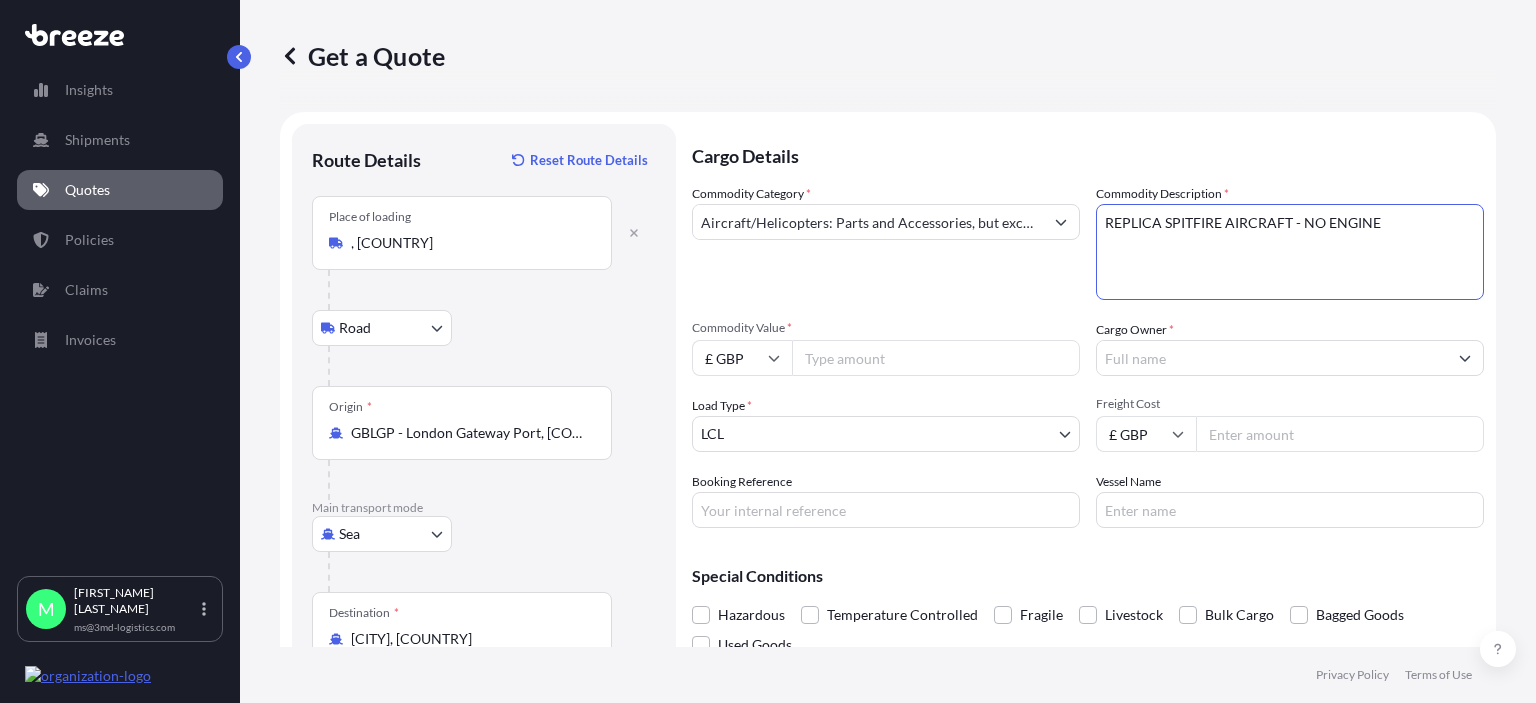 type on "REPLICA SPITFIRE AIRCRAFT - NO ENGINE" 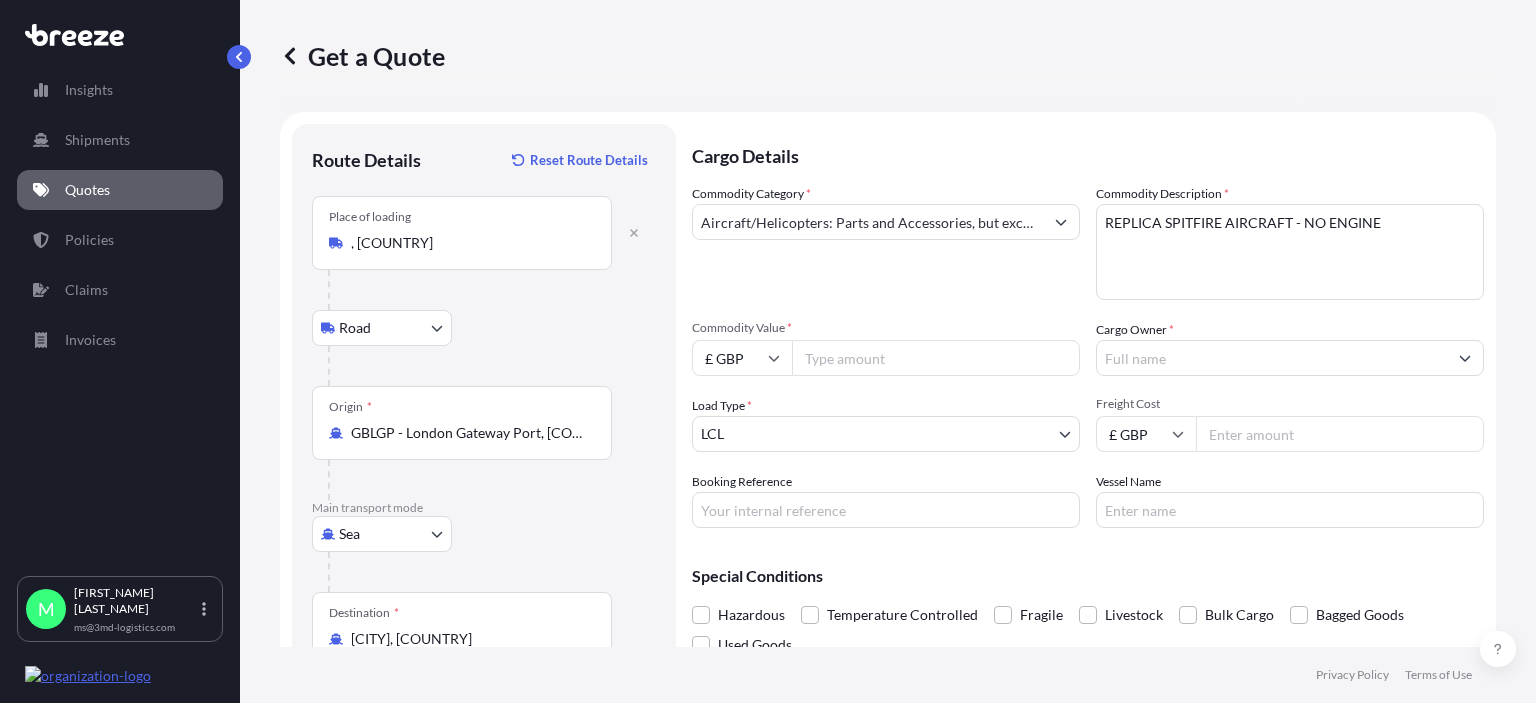 click on "Commodity Category * Aircraft/Helicopters: Parts and Accessories, but excluding Aircraft Engines" at bounding box center [886, 242] 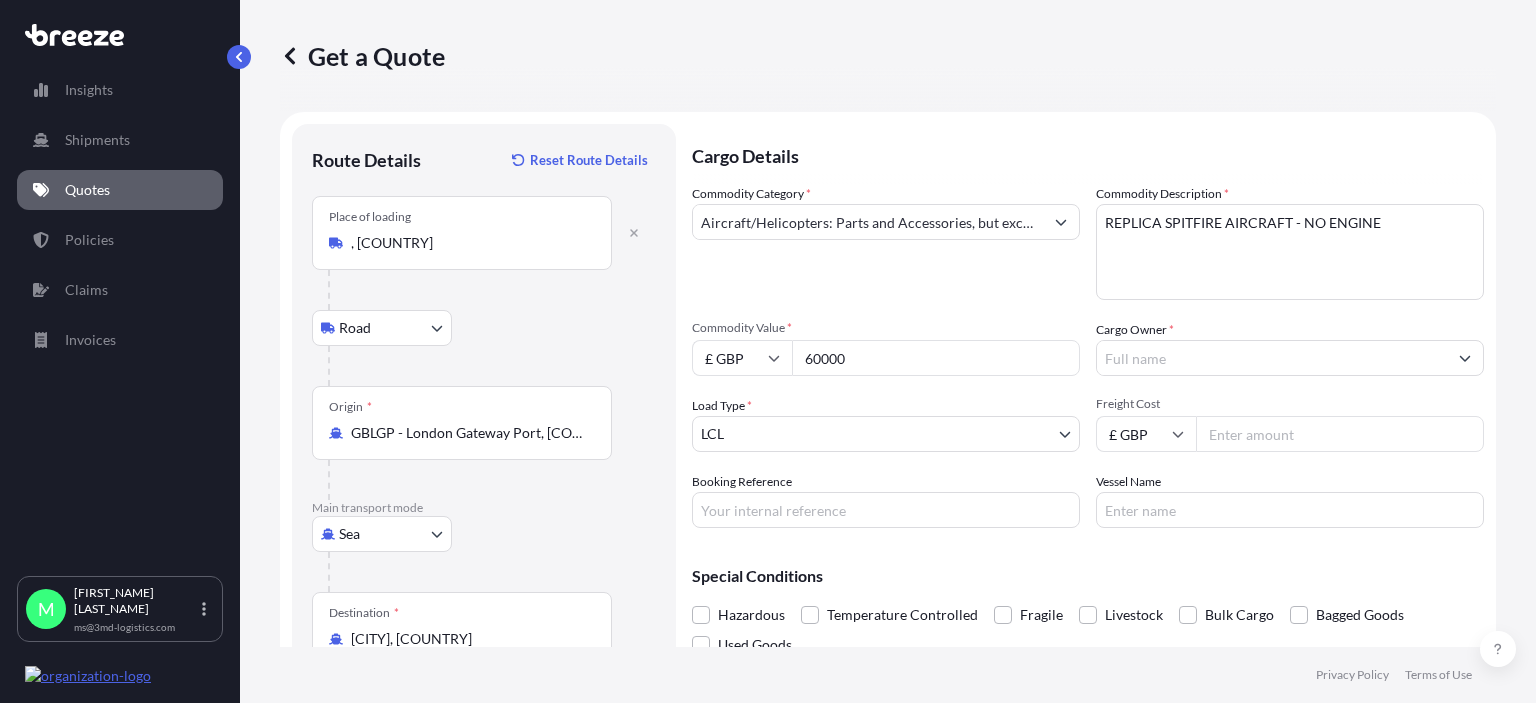 type on "60000" 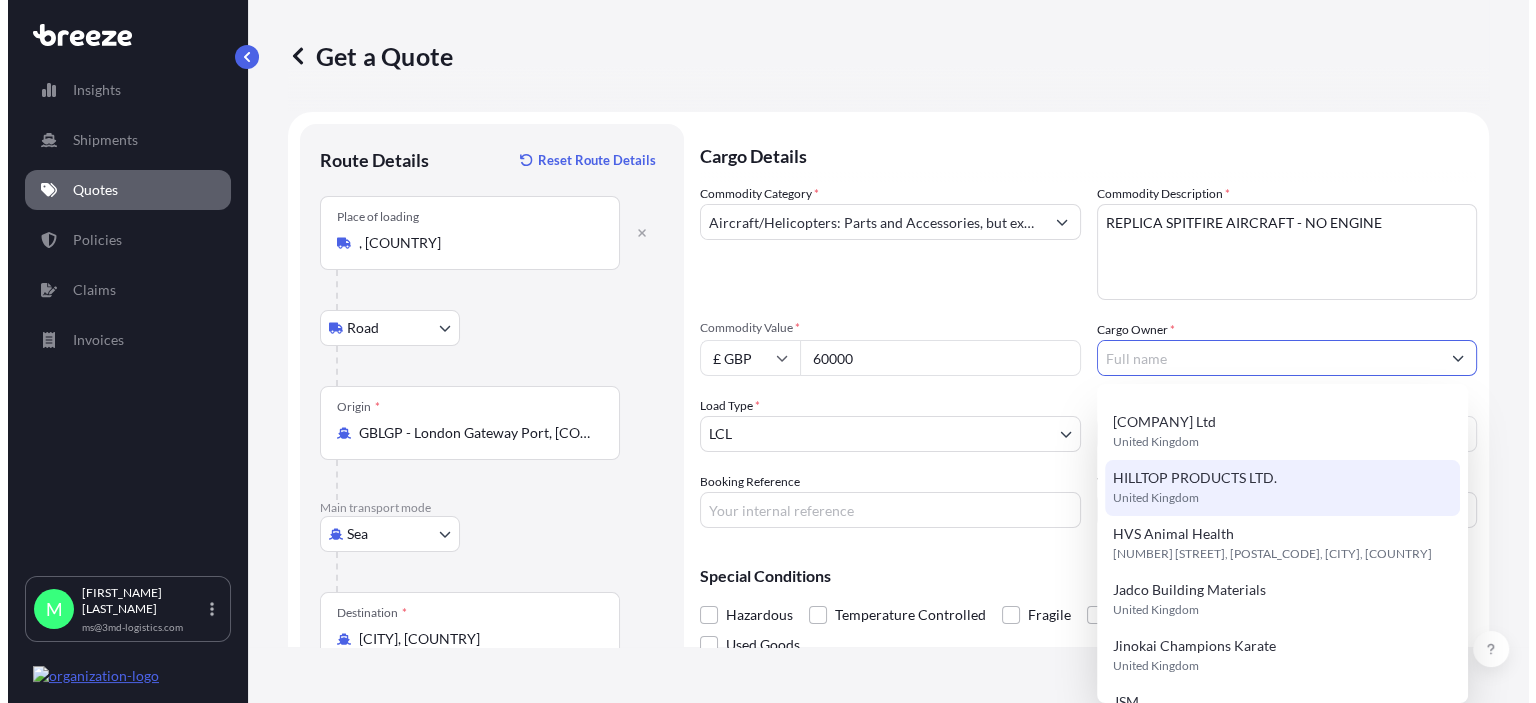 scroll, scrollTop: 0, scrollLeft: 0, axis: both 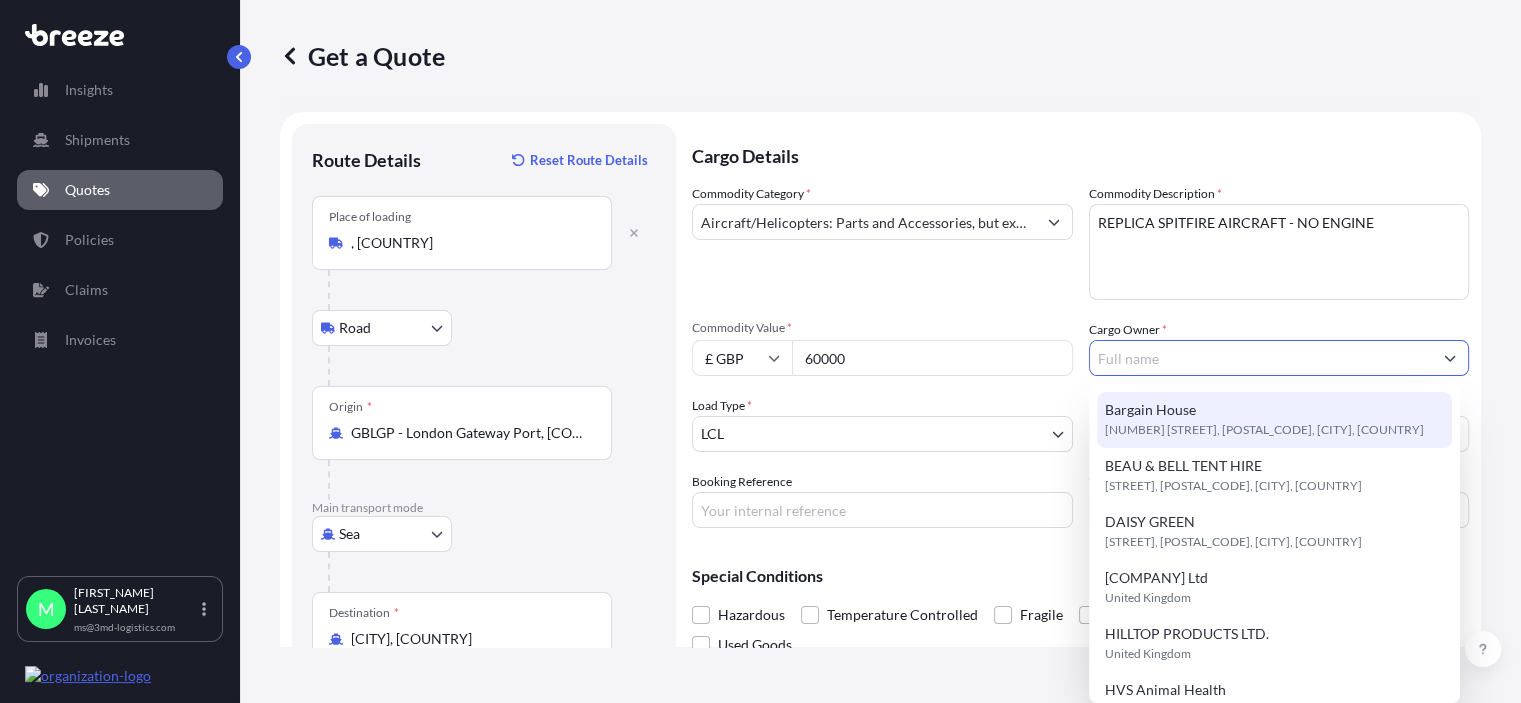 click on "Cargo Owner *" at bounding box center (1261, 358) 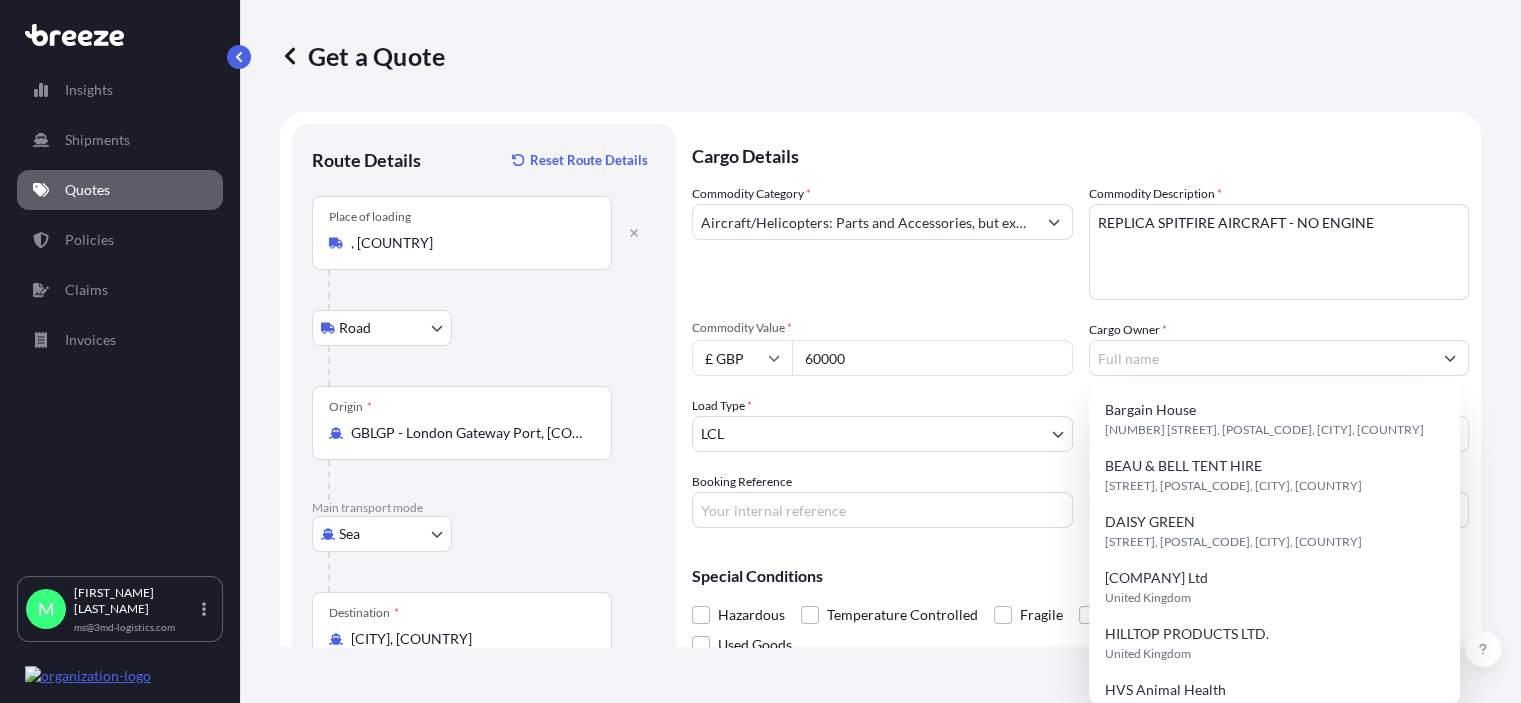 click on "Commodity Category * Aircraft/Helicopters: Parts and Accessories, but excluding Aircraft Engines Commodity Description * REPLICA SPITFIRE AIRCRAFT - NO ENGINE Commodity Value   * £ GBP 60000 Cargo Owner * Load Type * LCL LCL FCL Freight Cost   £ GBP Booking Reference Vessel Name Special Conditions Hazardous Temperature Controlled Fragile Livestock Bulk Cargo Bagged Goods Used Goods Get a Quote Privacy Policy Terms of Use
0" at bounding box center (1080, 356) 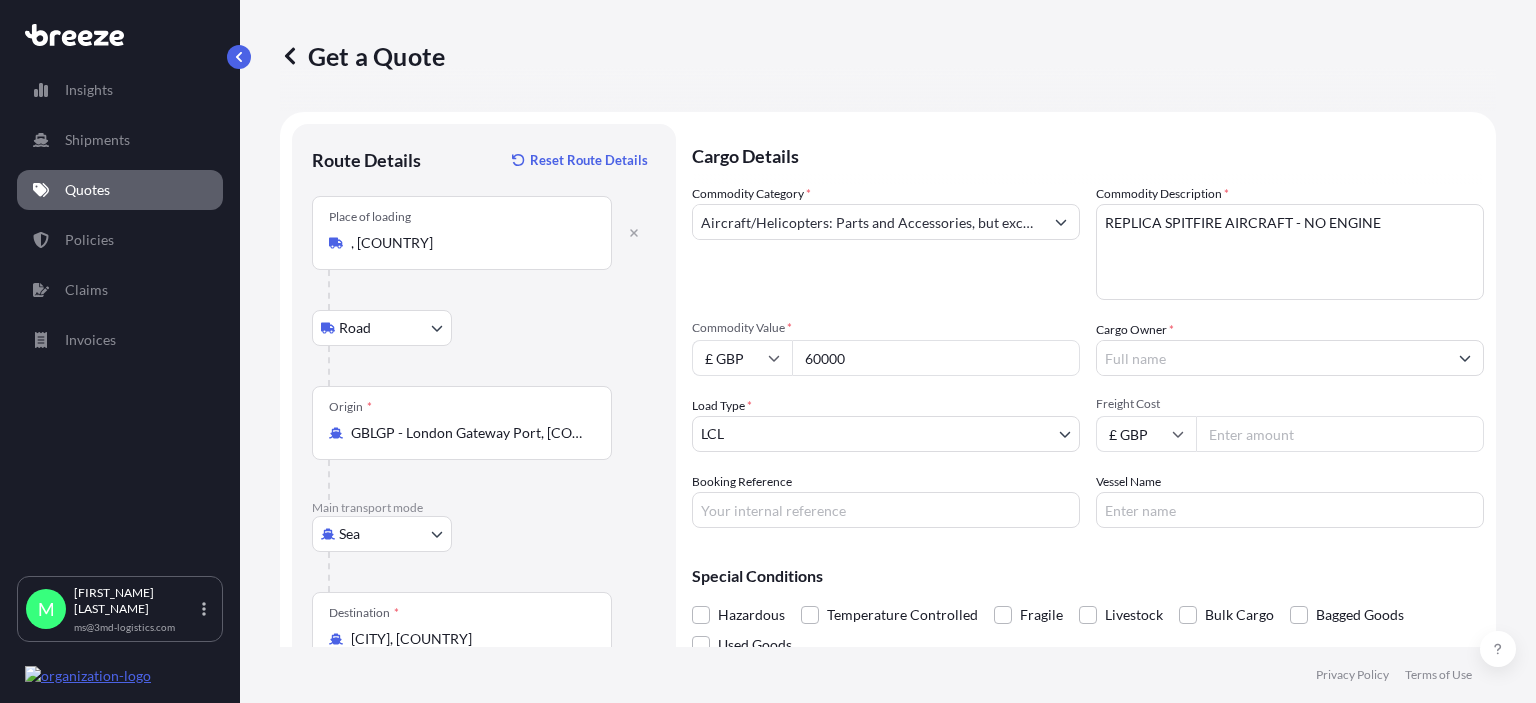 click on "Cargo Owner *" at bounding box center (1272, 358) 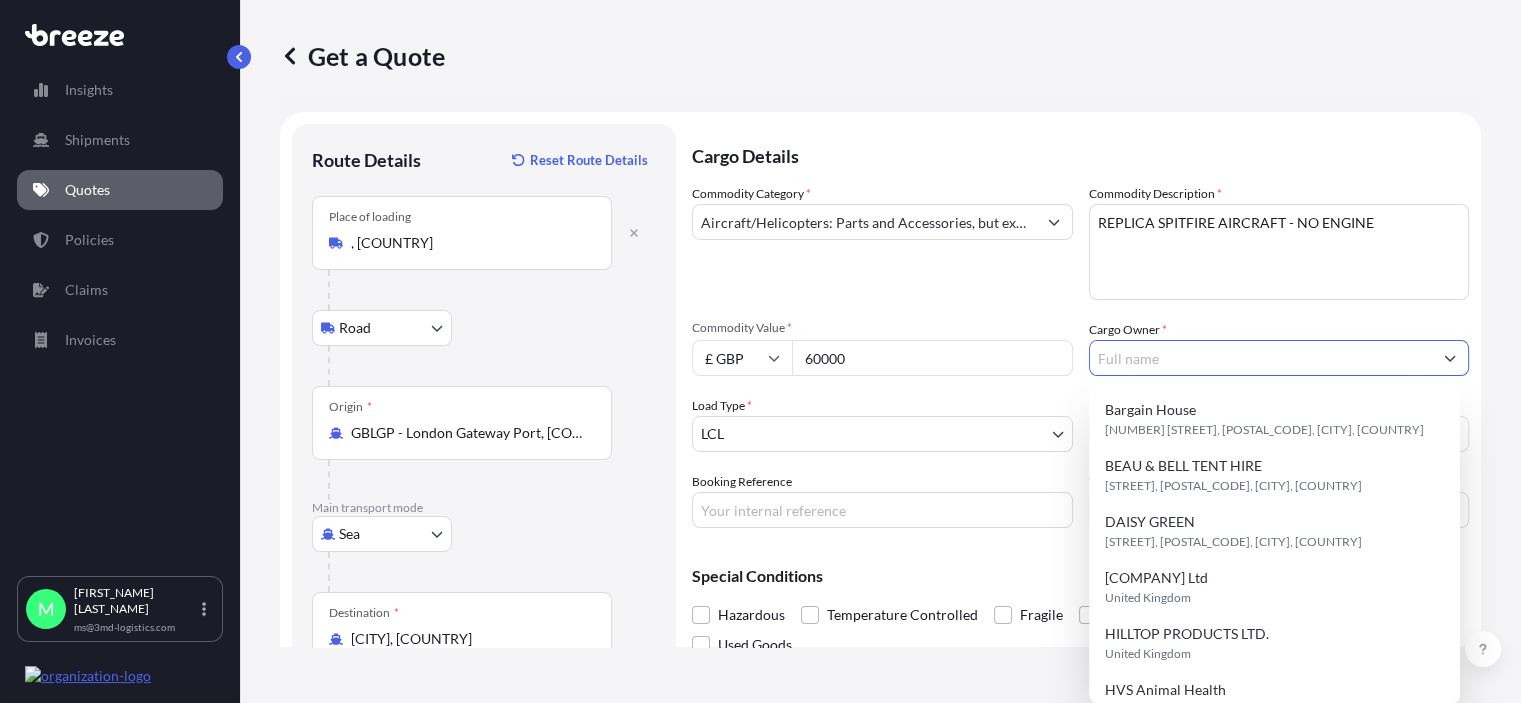 click on "[CITY], [COUNTRY]" at bounding box center [462, 233] 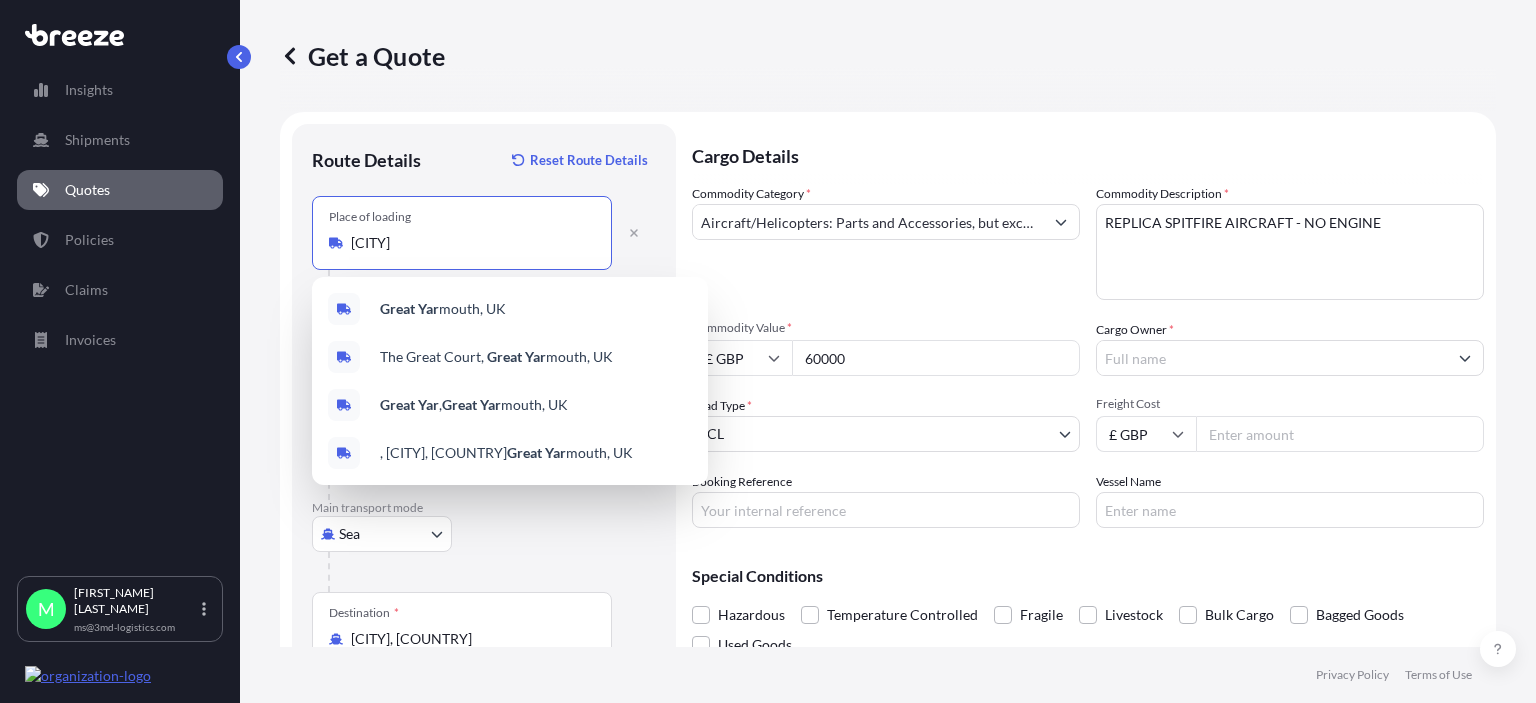 type on "G" 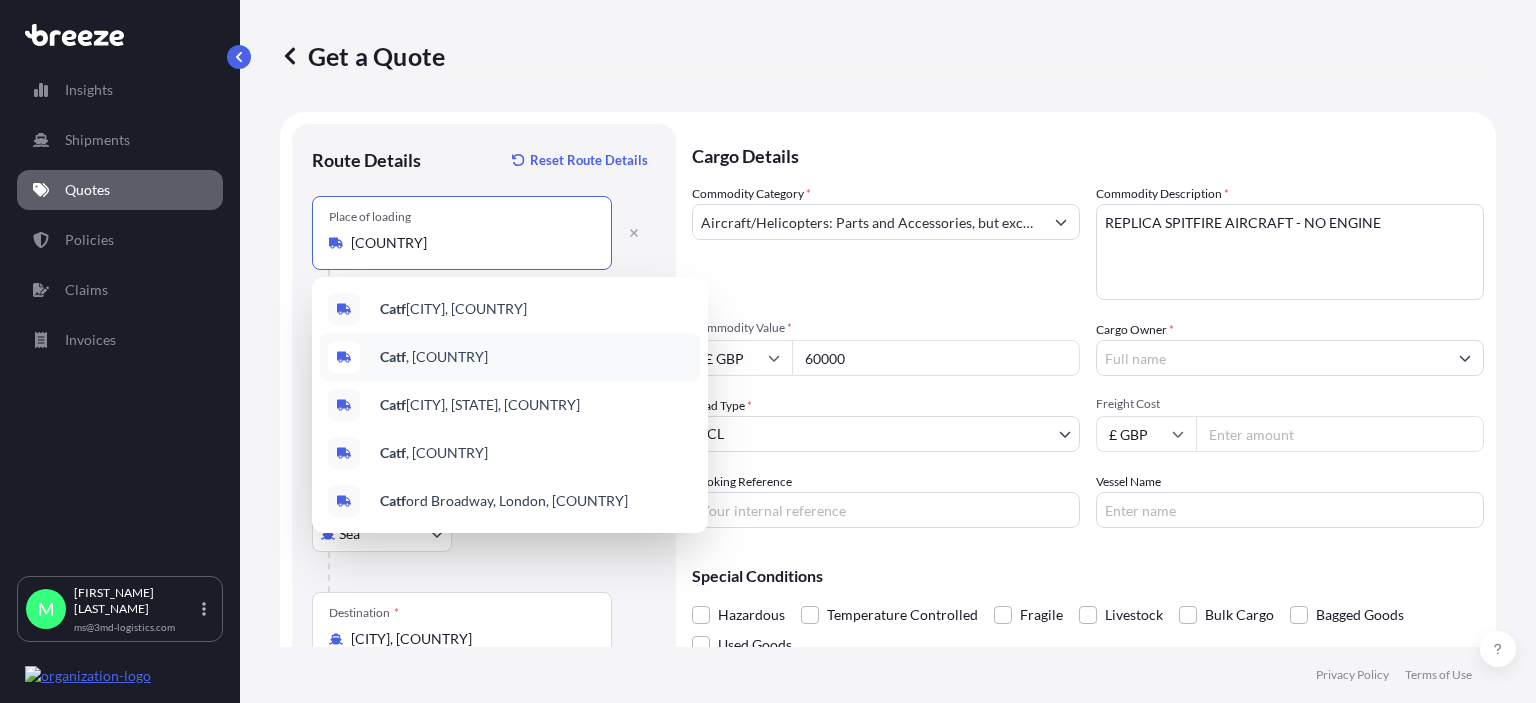 click on "Catf ield, [COUNTRY]" at bounding box center [434, 357] 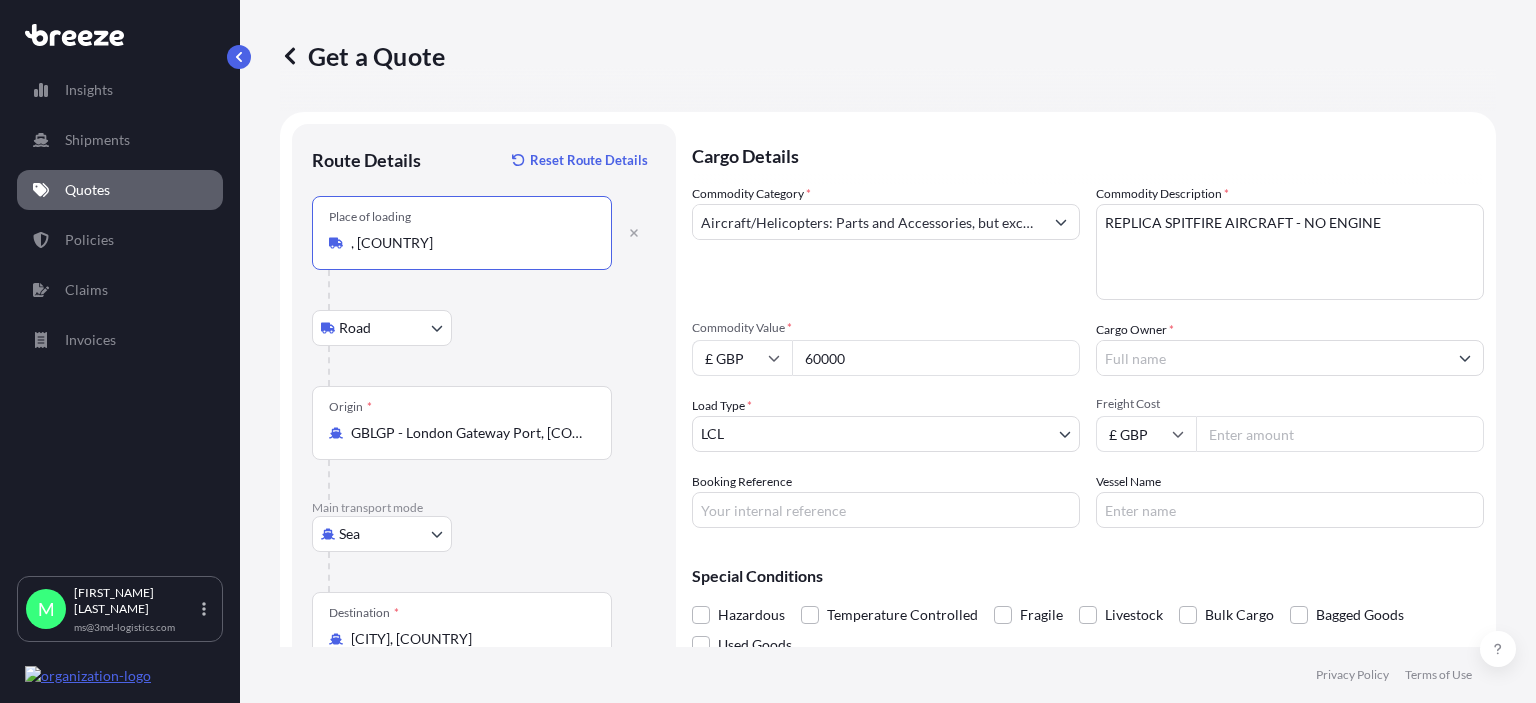 type on ", [COUNTRY]" 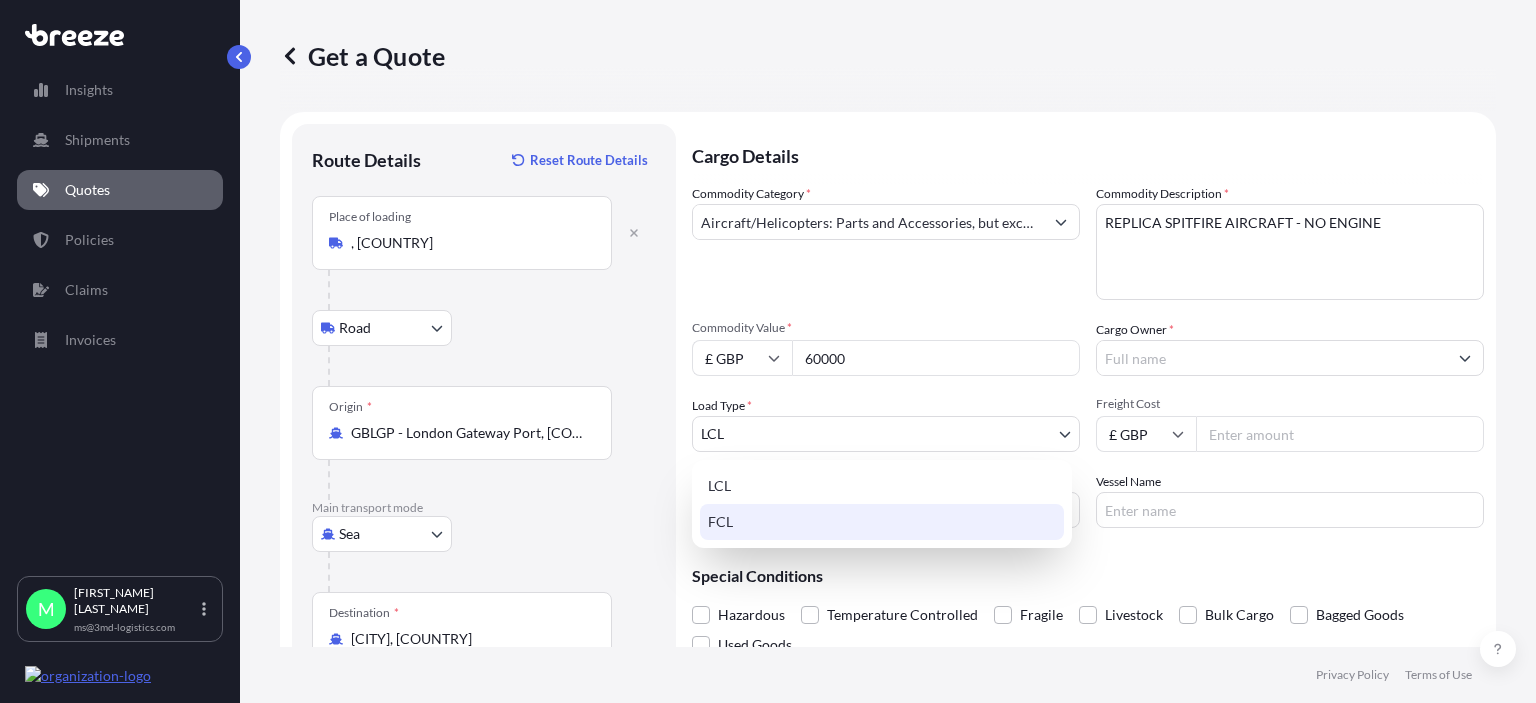 click on "FCL" at bounding box center [882, 522] 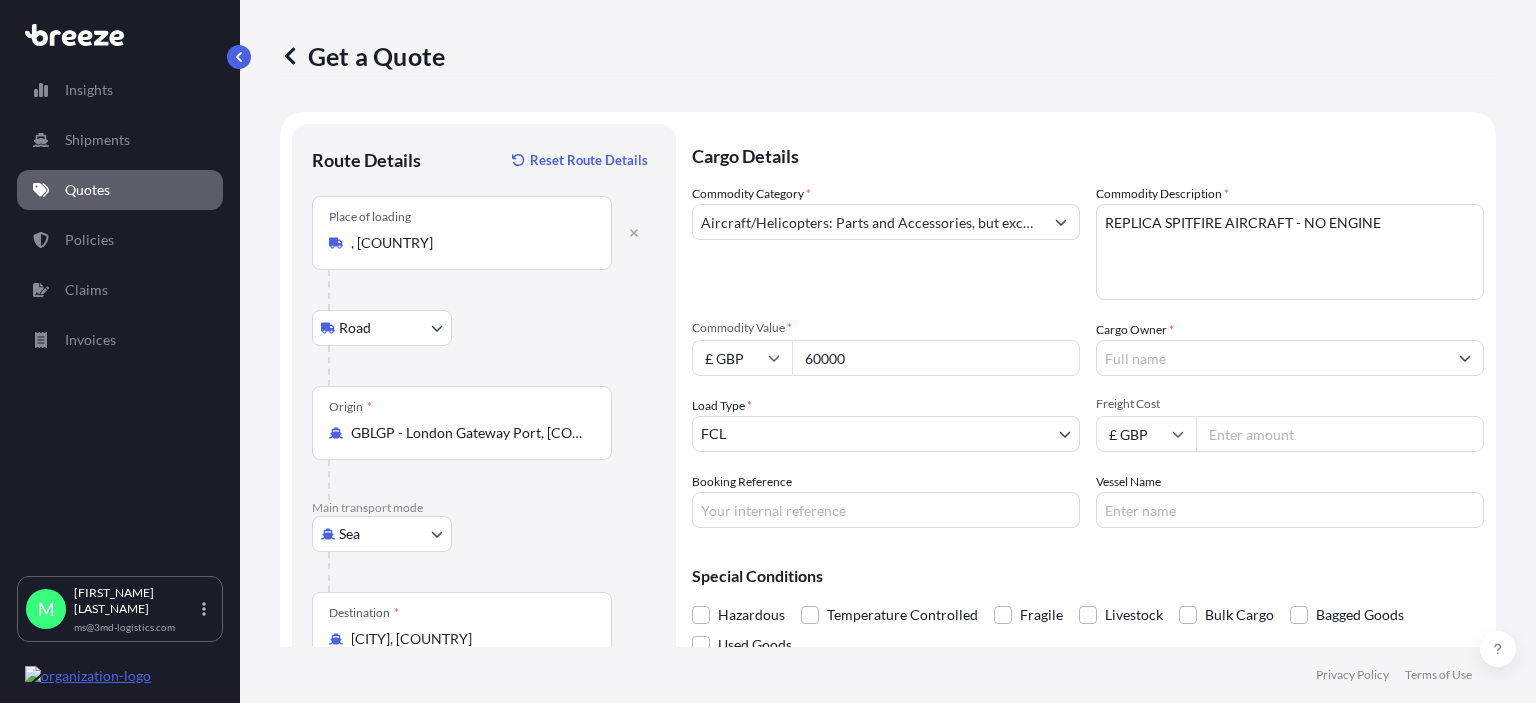 click on "£ GBP" at bounding box center (1146, 434) 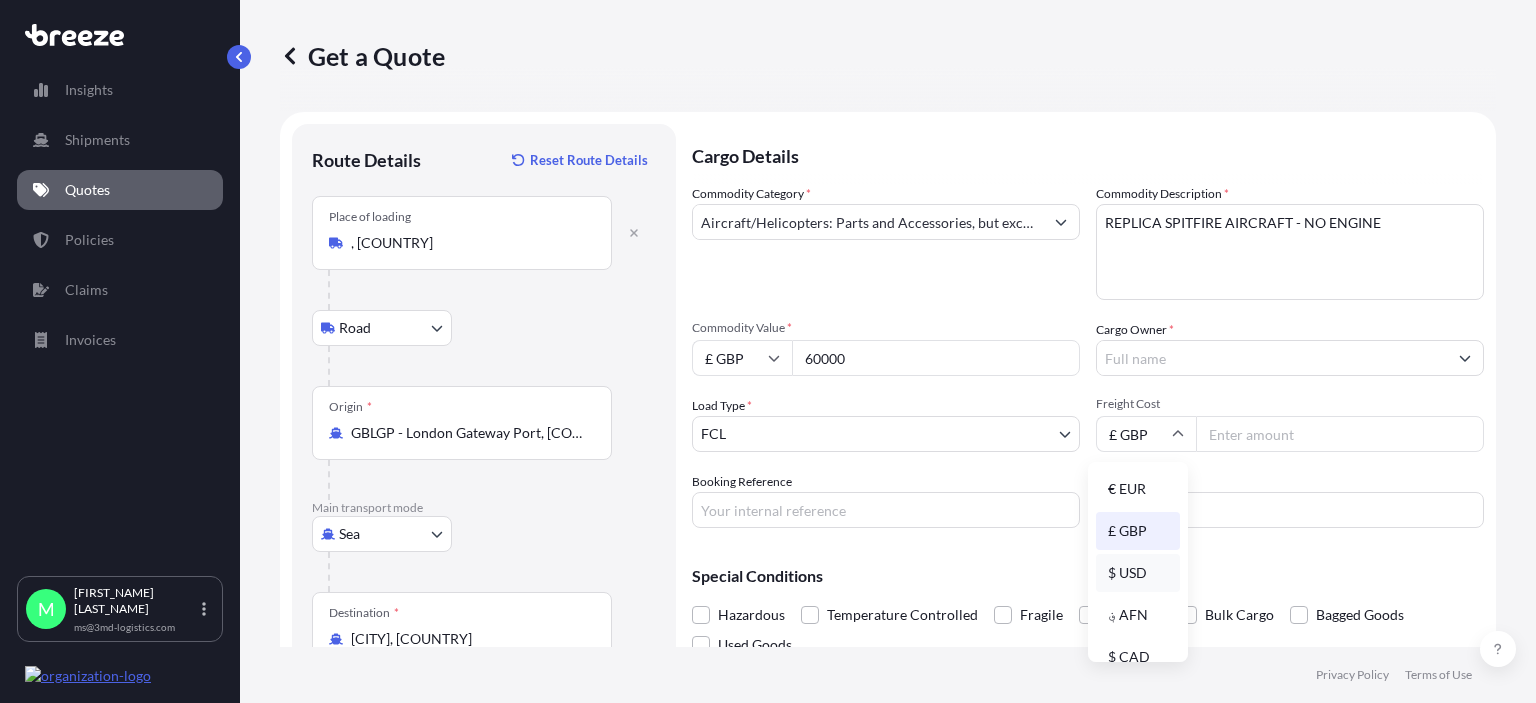 click on "$ USD" at bounding box center [1138, 573] 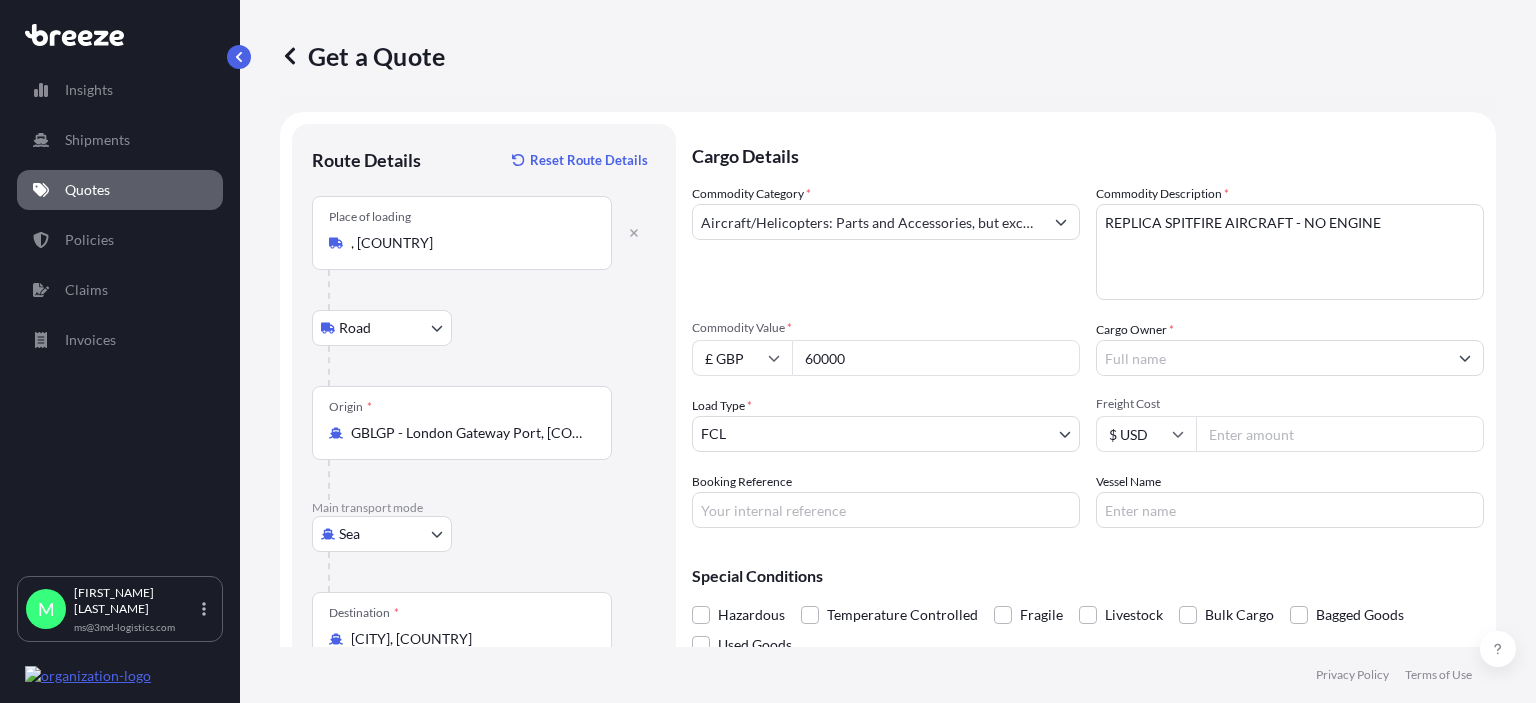 click 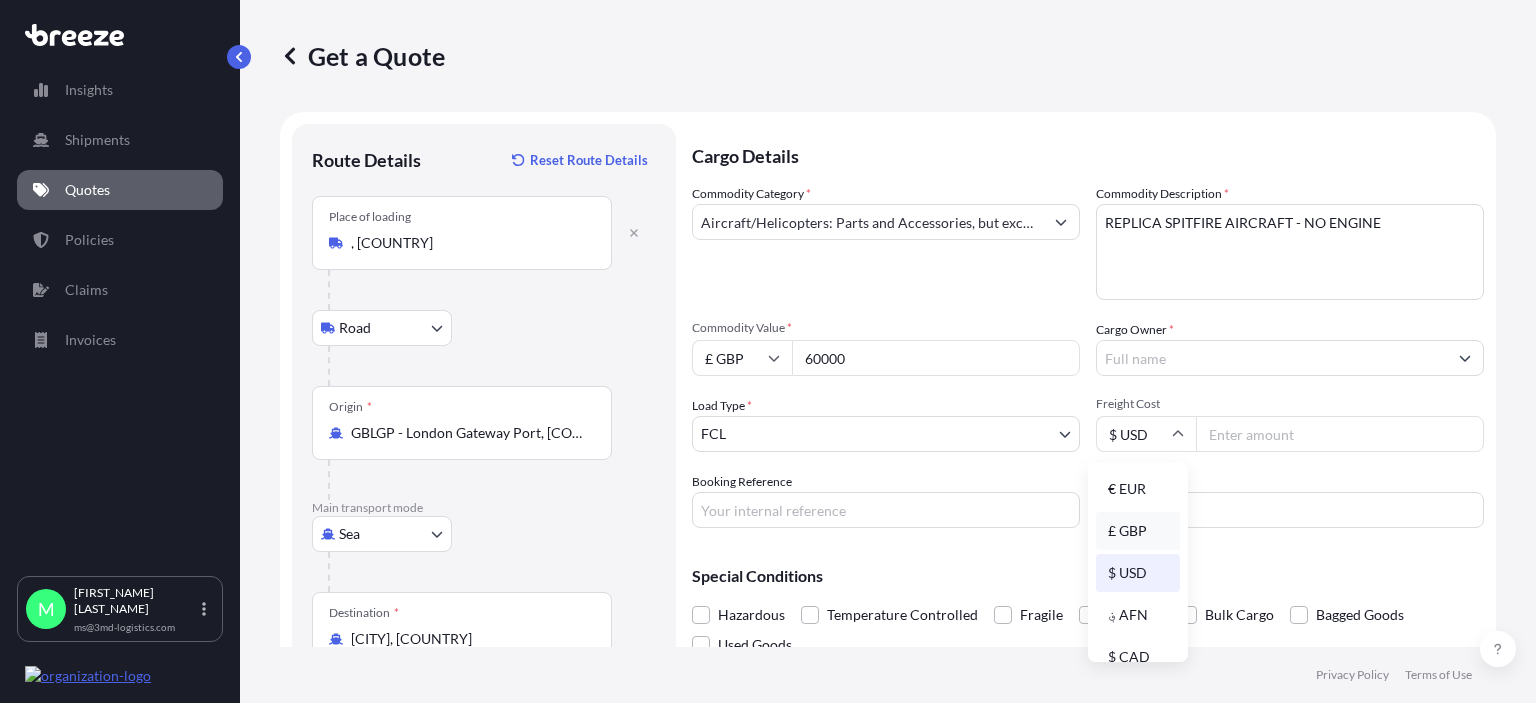 click on "£ GBP" at bounding box center [1138, 531] 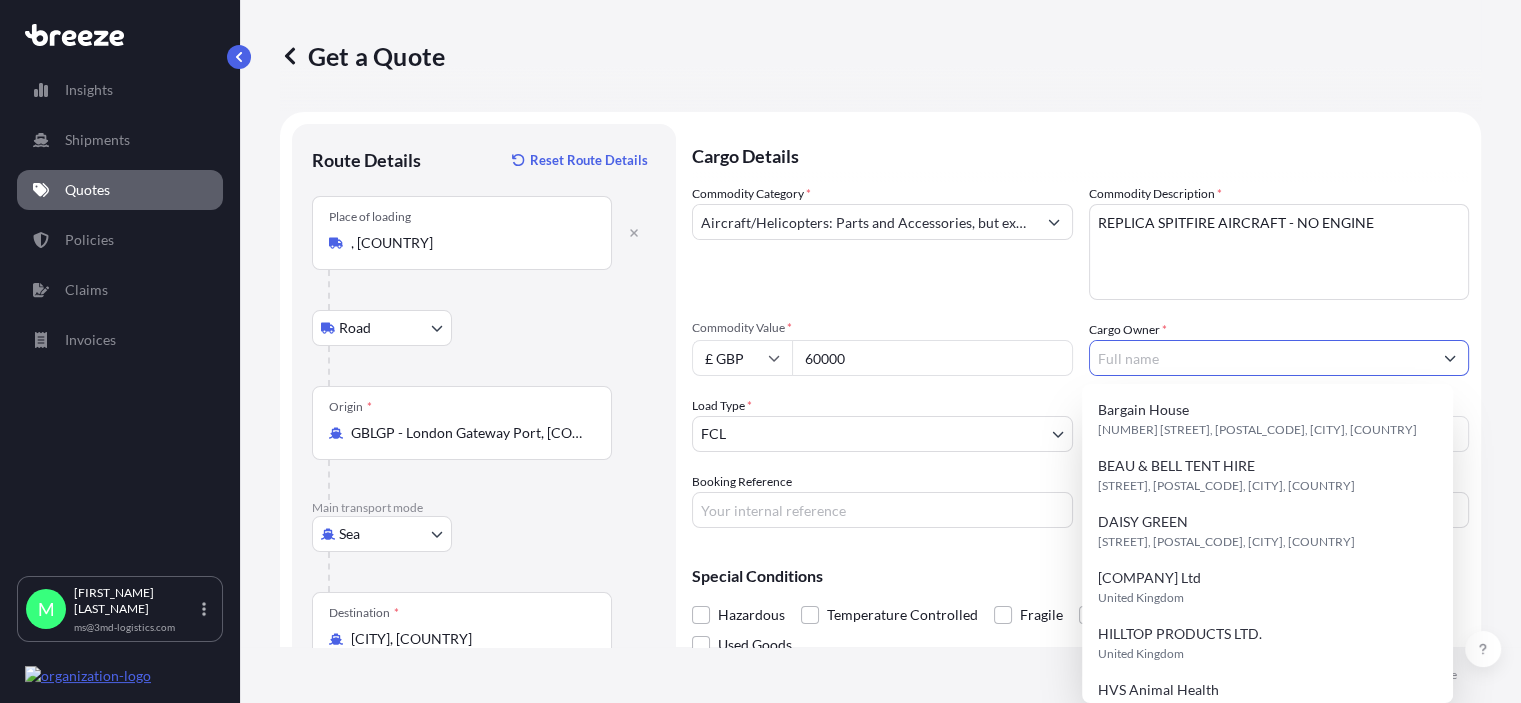 click on "Cargo Owner *" at bounding box center [1261, 358] 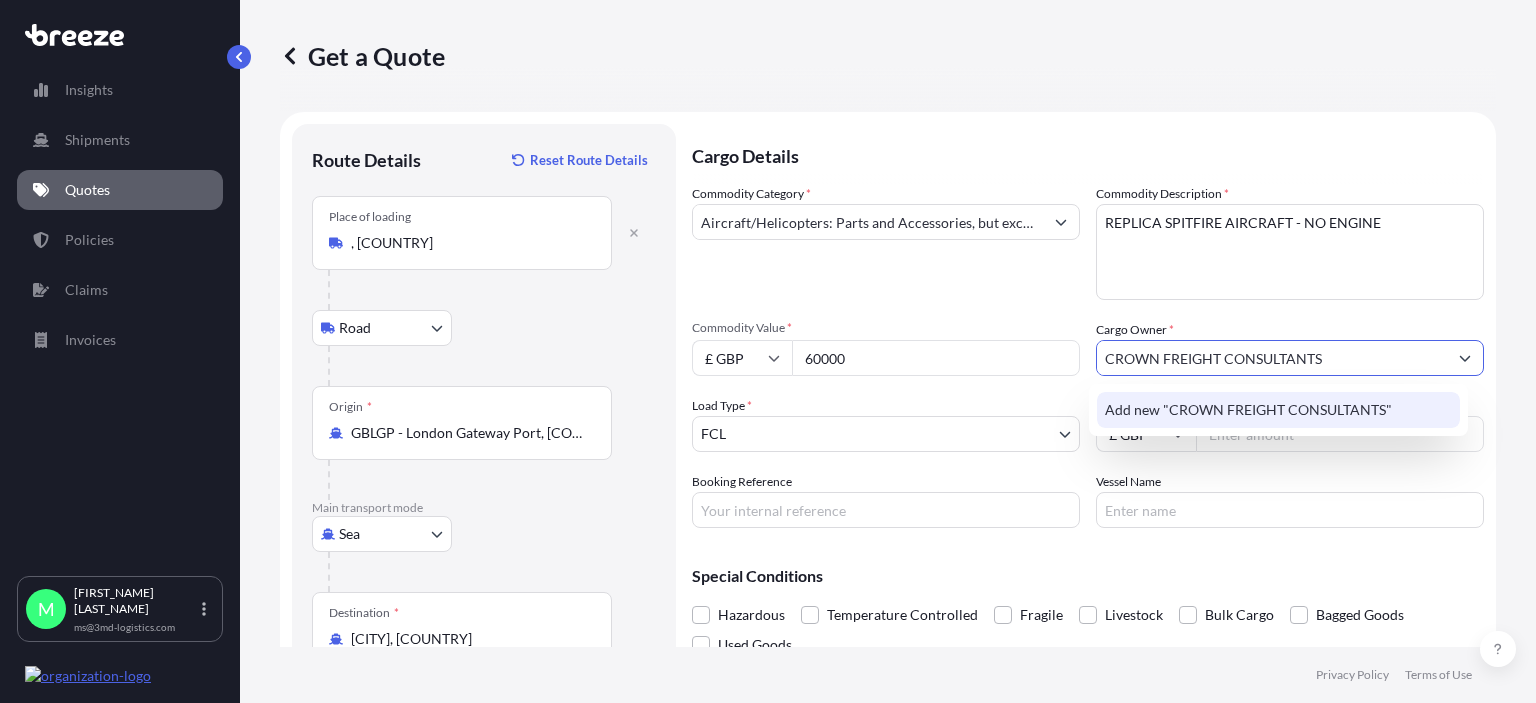 click at bounding box center (1248, 410) 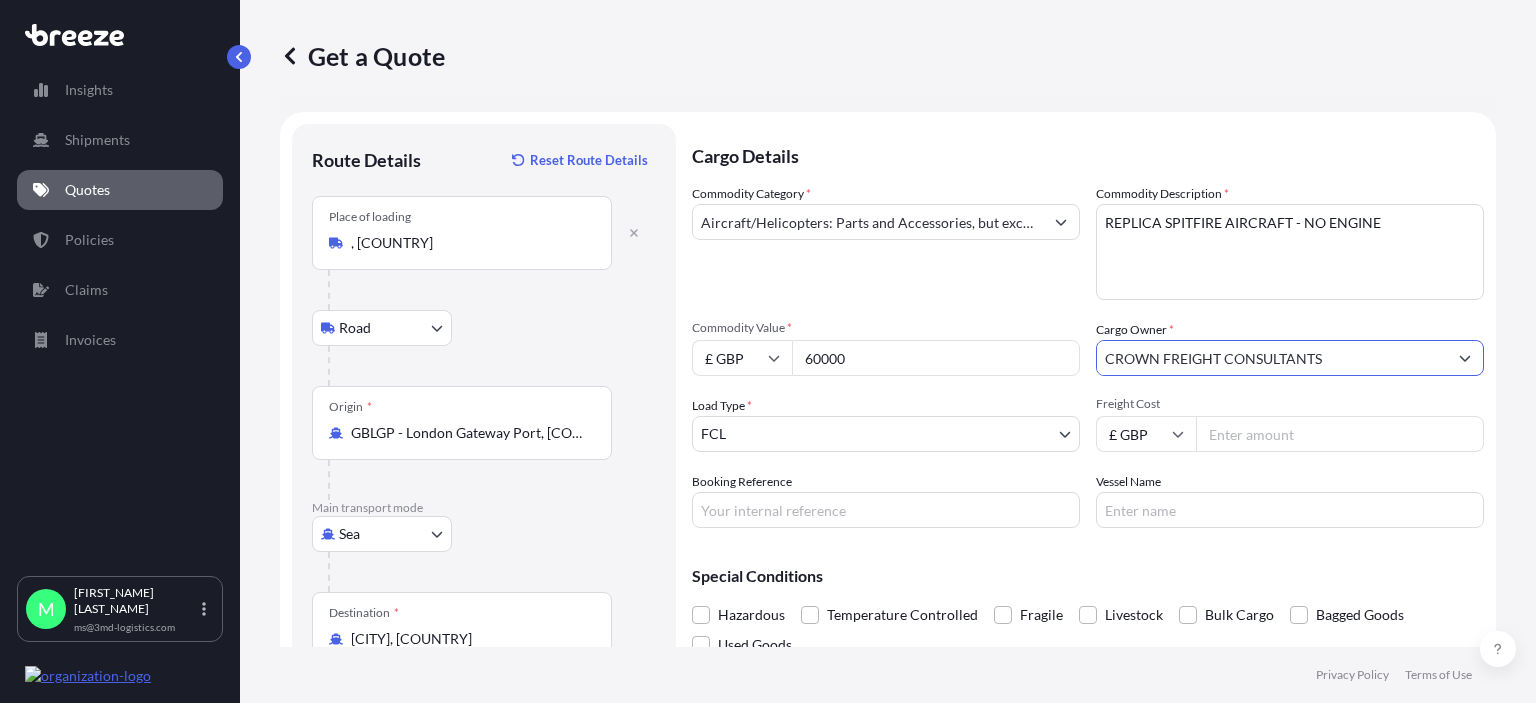type 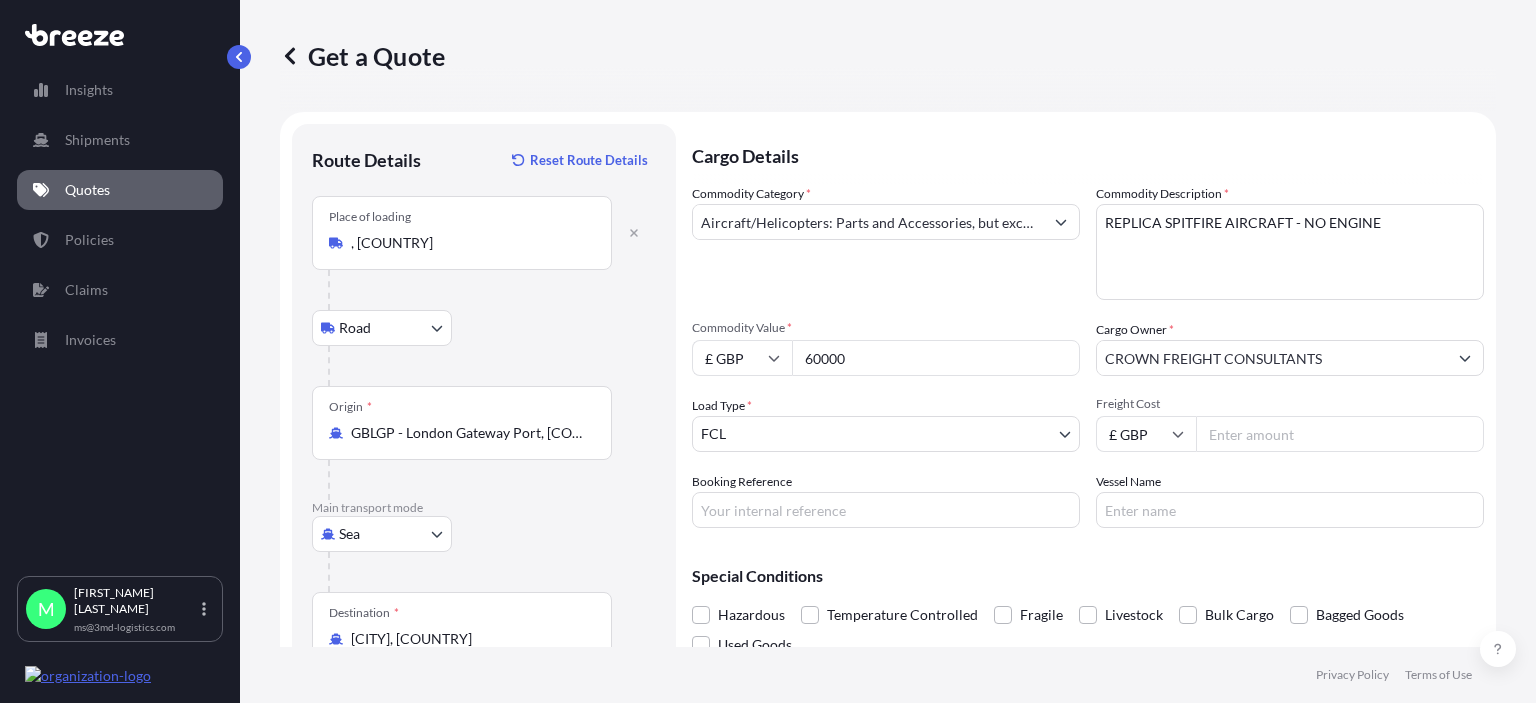 click on "Freight Cost" at bounding box center [1340, 434] 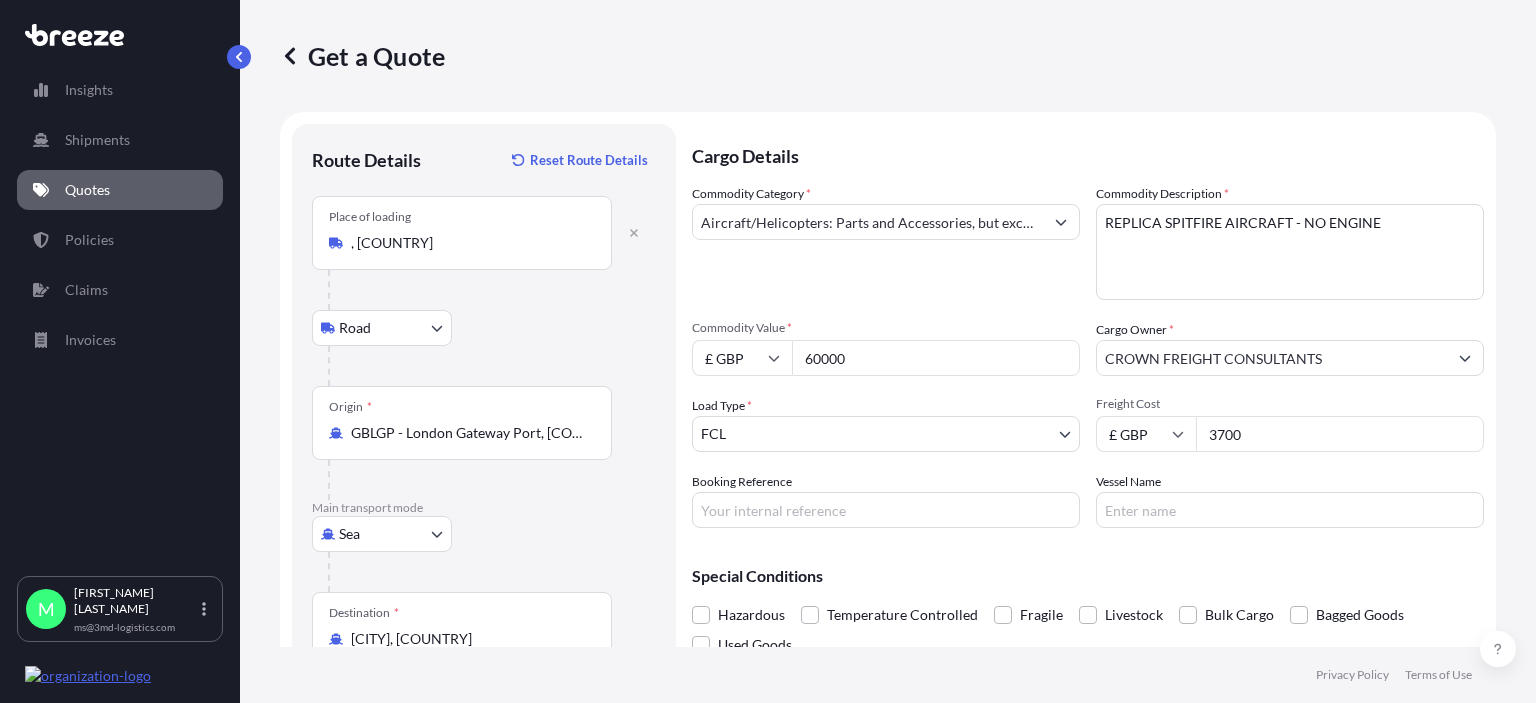 type on "3700" 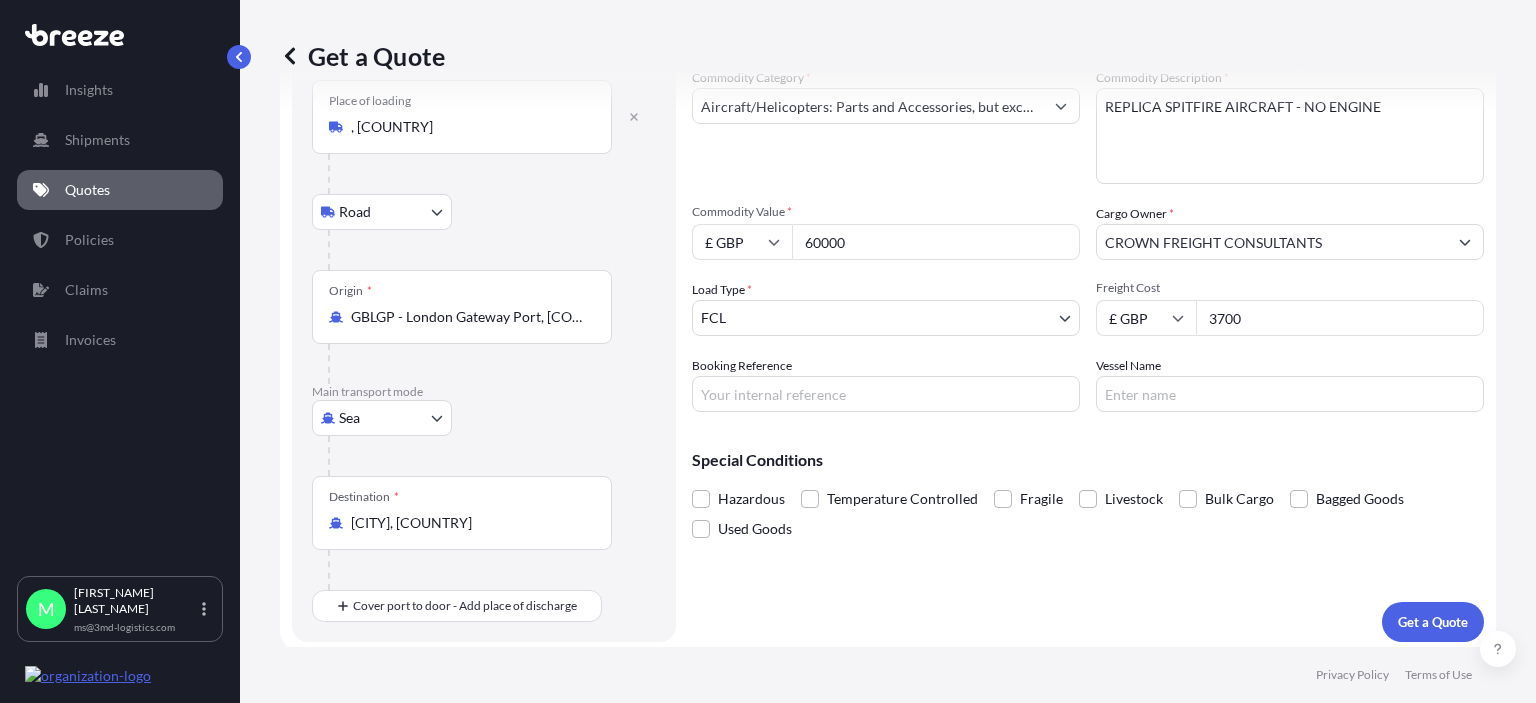 scroll, scrollTop: 121, scrollLeft: 0, axis: vertical 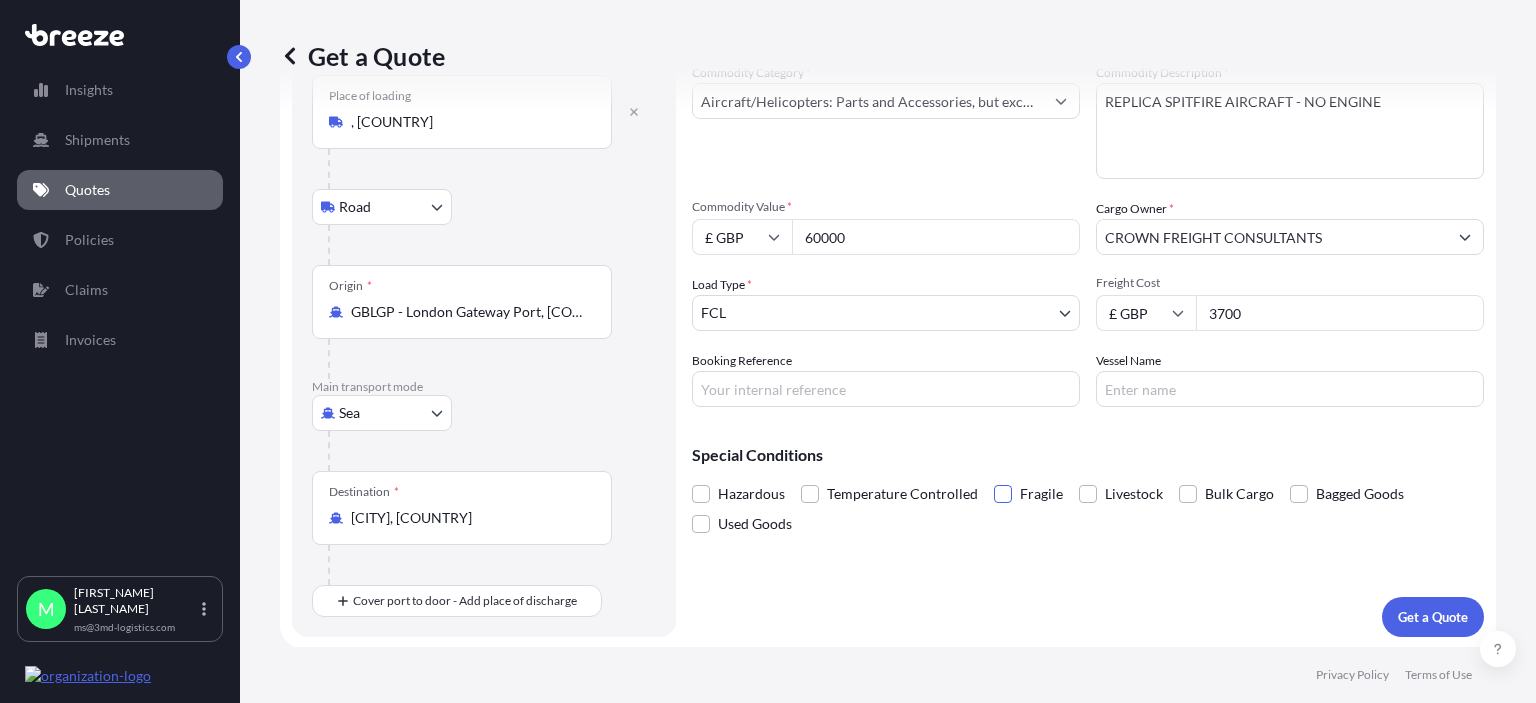 click at bounding box center (1003, 494) 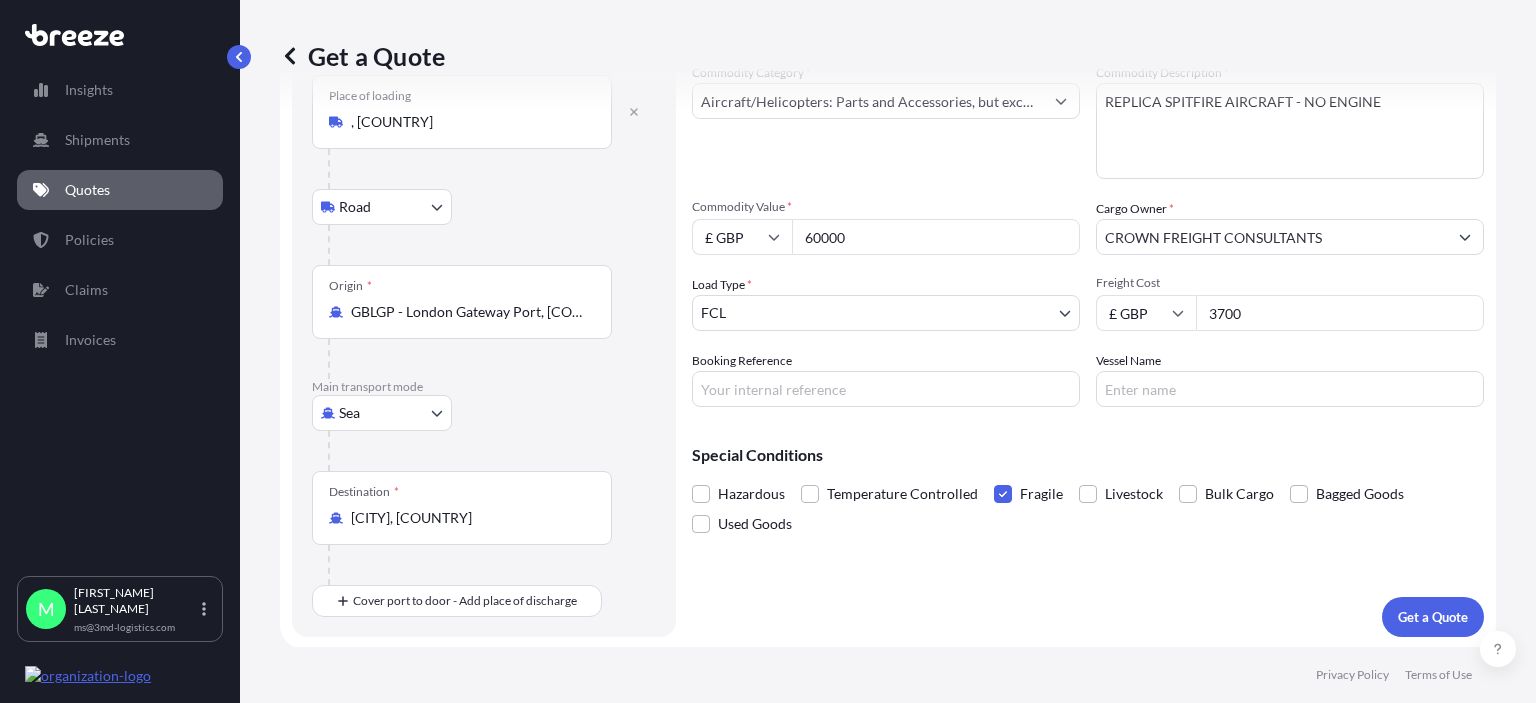 click on "Cargo Details Commodity Category * Aircraft/Helicopters: Parts and Accessories, but excluding Aircraft Engines Commodity Description * REPLICA SPITFIRE AIRCRAFT - NO ENGINE Commodity Value   * £ GBP 60000 Cargo Owner * [COMPANY] Load Type * FCL LCL FCL Freight Cost   £ GBP 3700 Booking Reference Vessel Name Special Conditions Hazardous Temperature Controlled Fragile Livestock Bulk Cargo Bagged Goods Used Goods Get a Quote" at bounding box center [1088, 320] 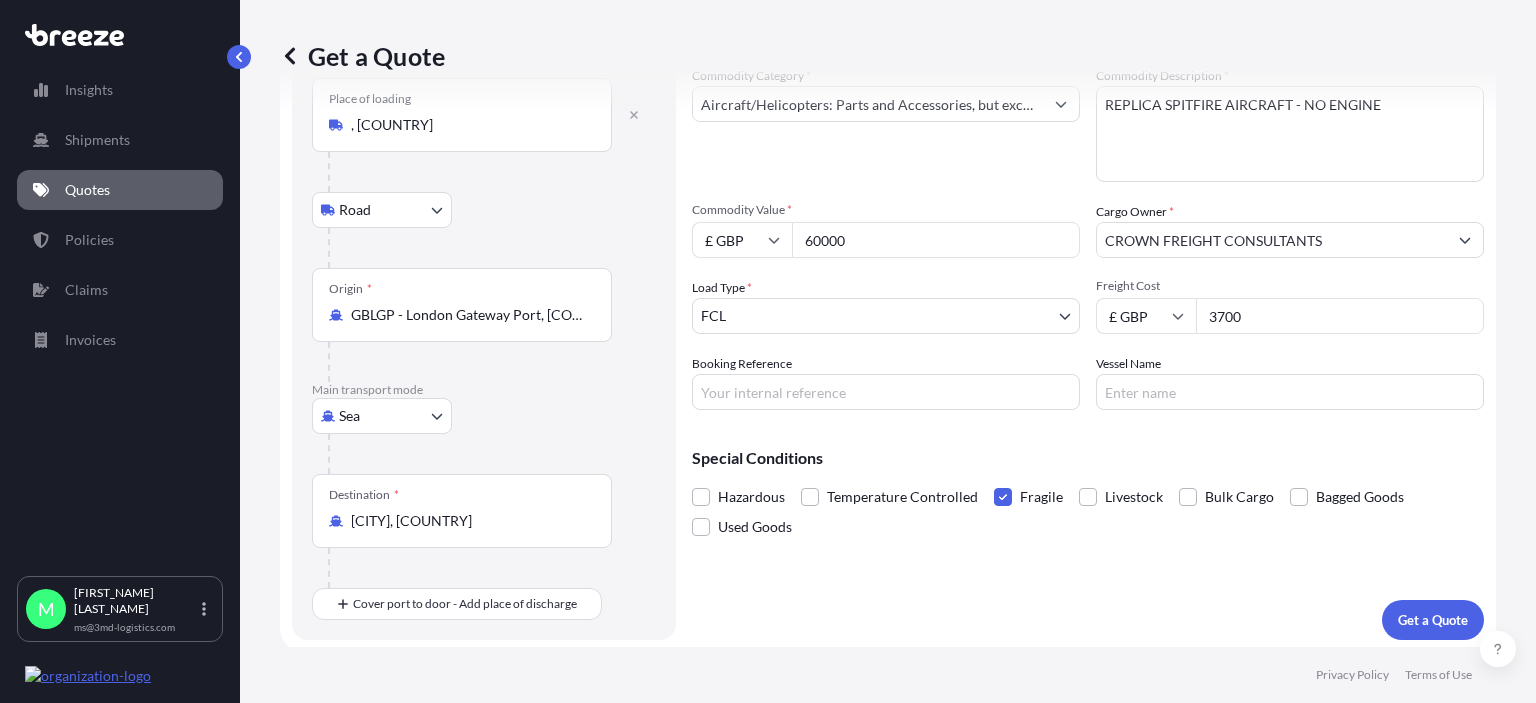 scroll, scrollTop: 121, scrollLeft: 0, axis: vertical 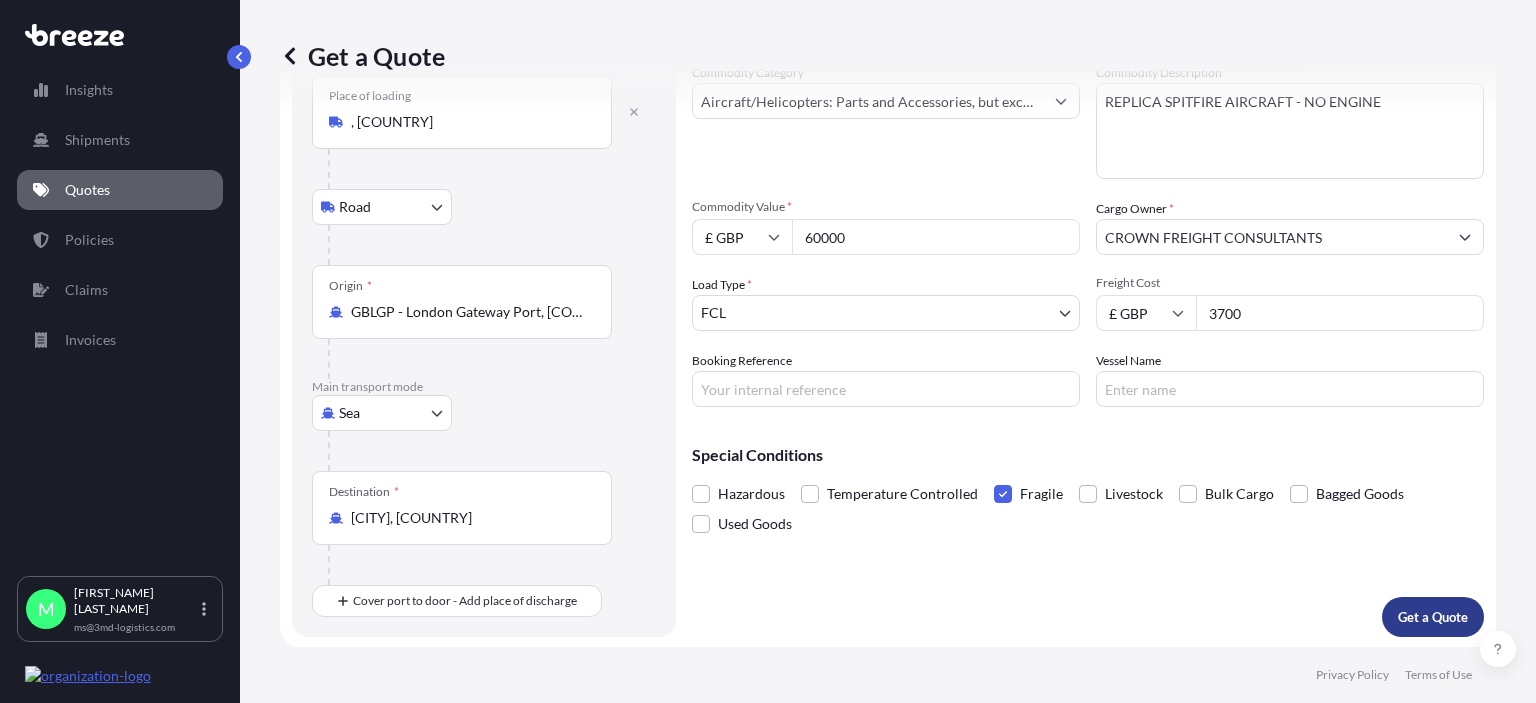 click on "Get a Quote" at bounding box center [1433, 617] 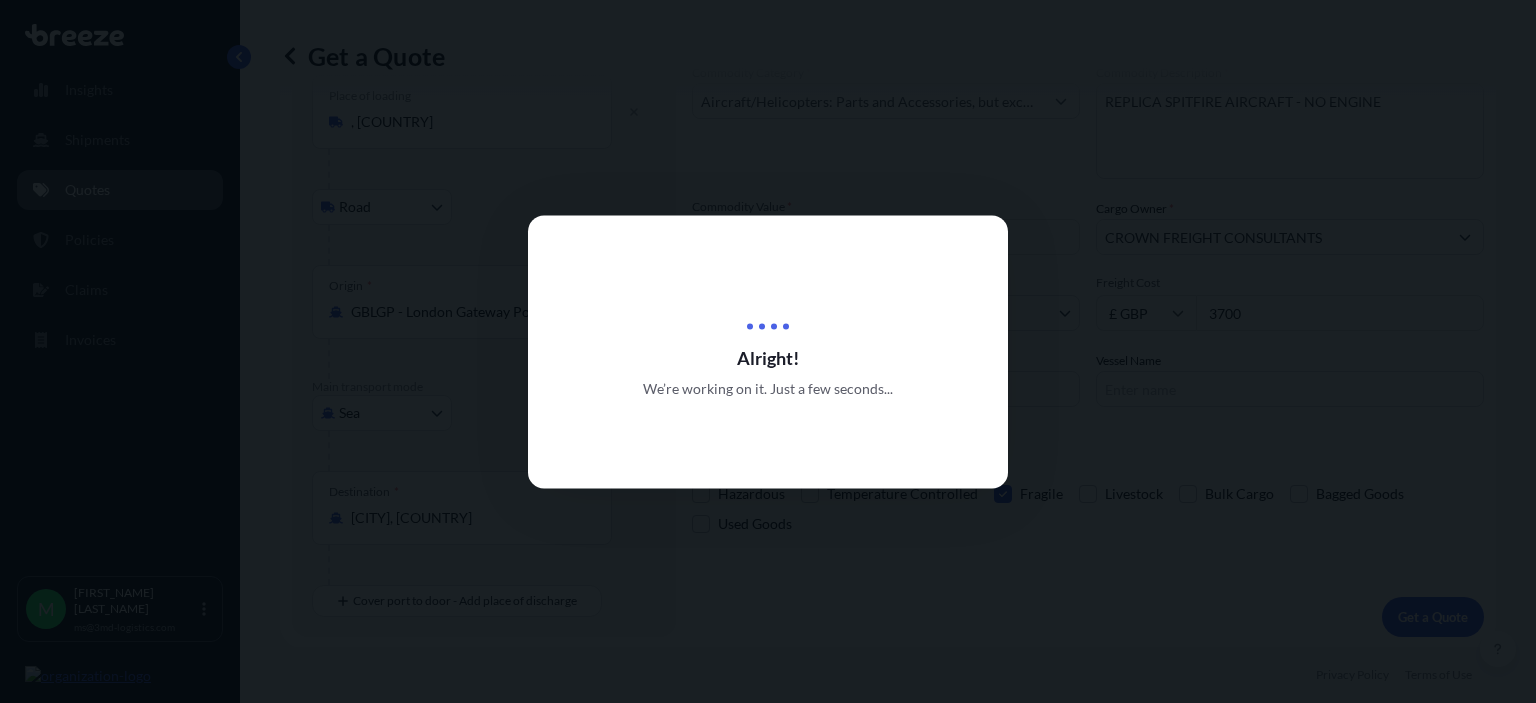 scroll, scrollTop: 0, scrollLeft: 0, axis: both 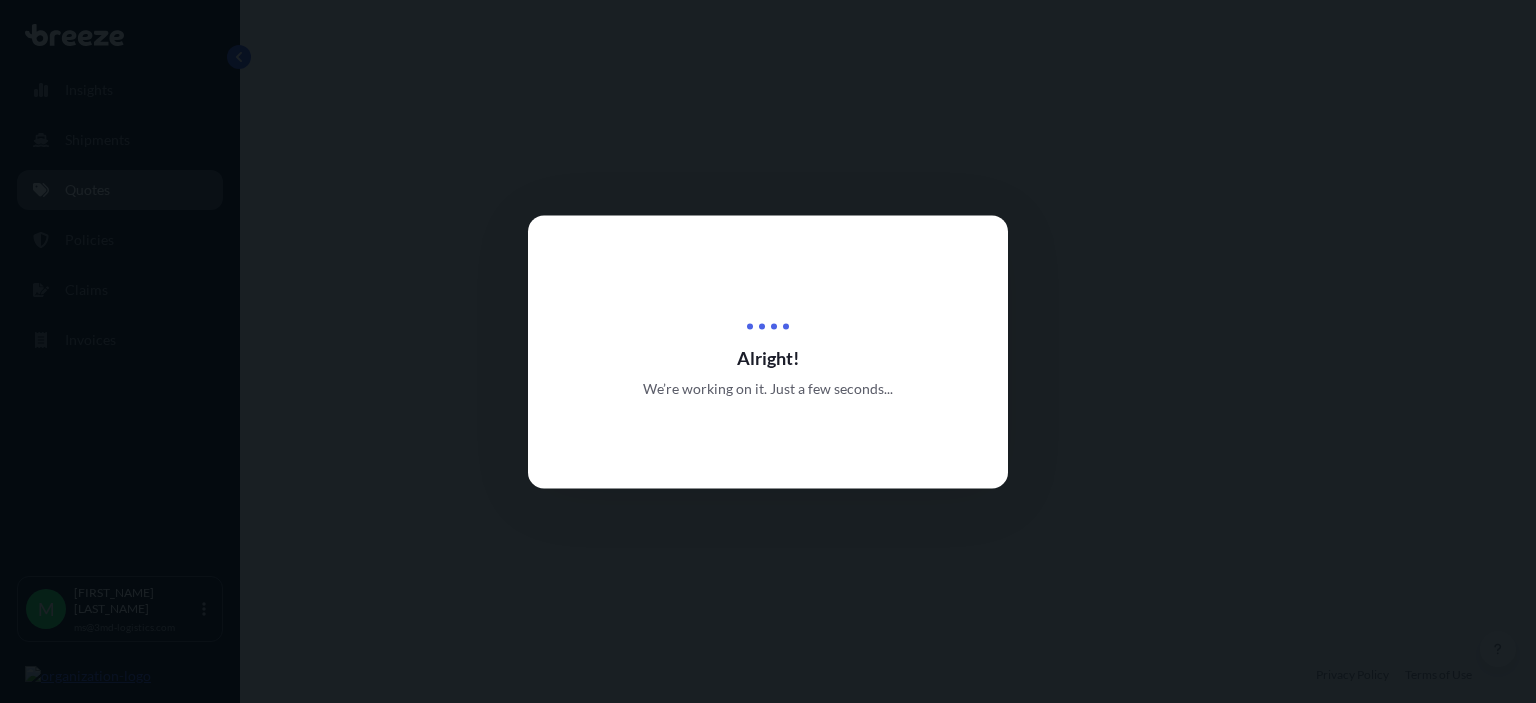 select on "Road" 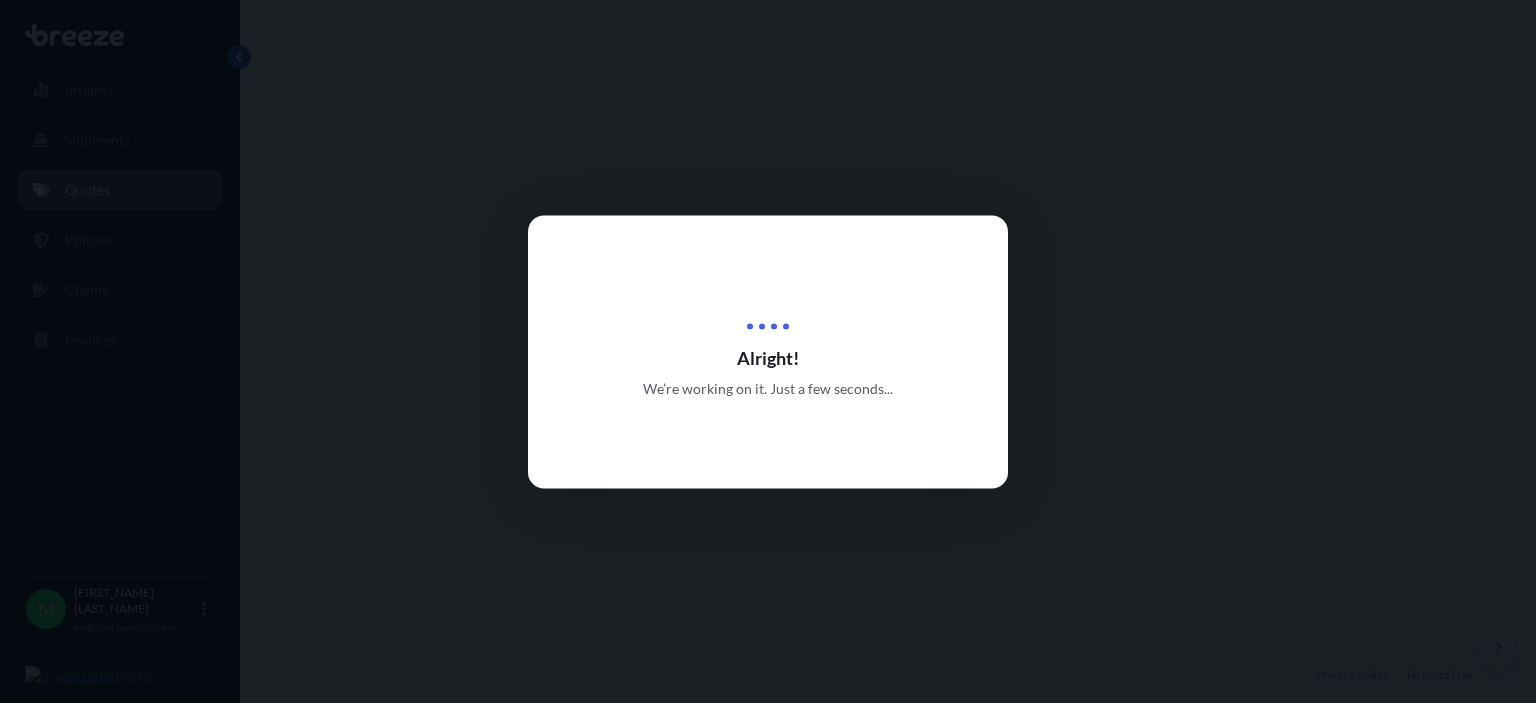 select on "Sea" 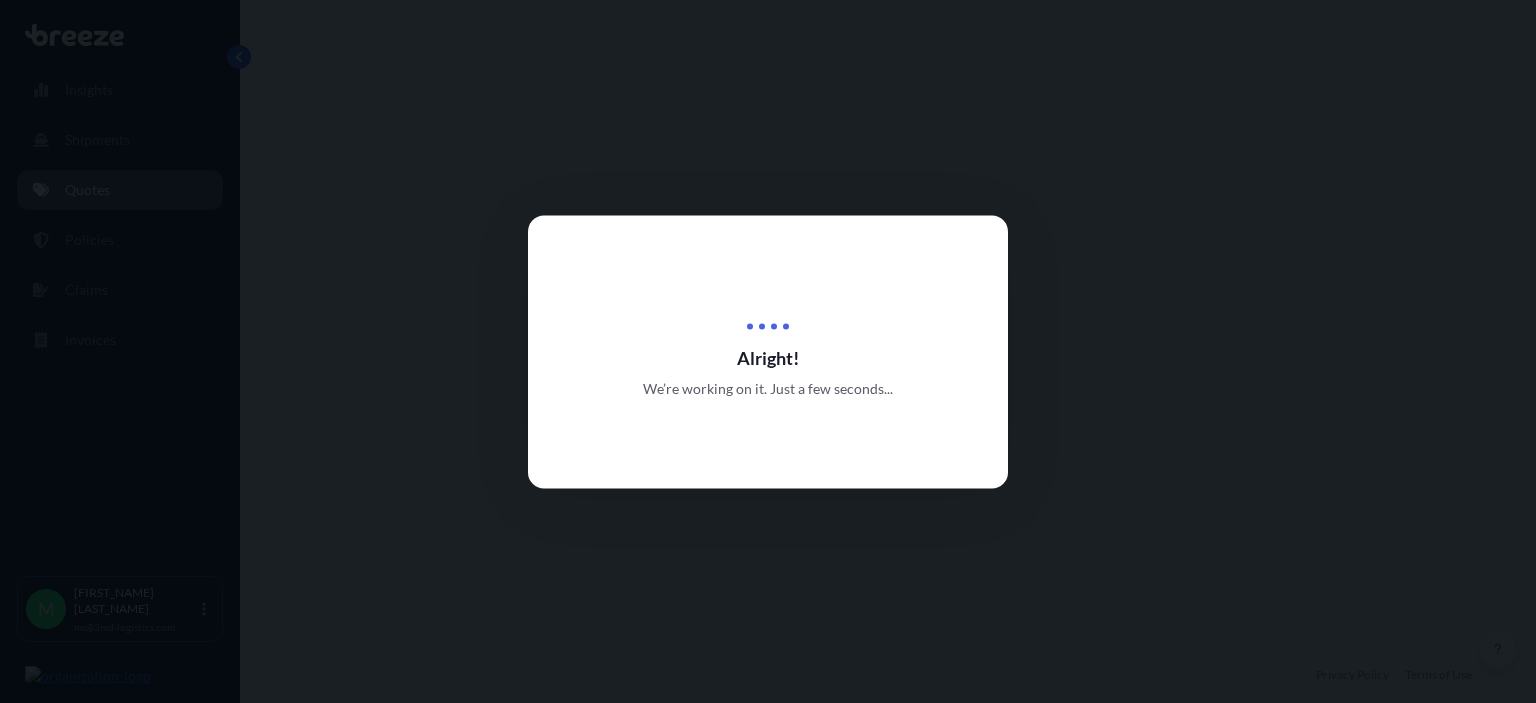 select on "2" 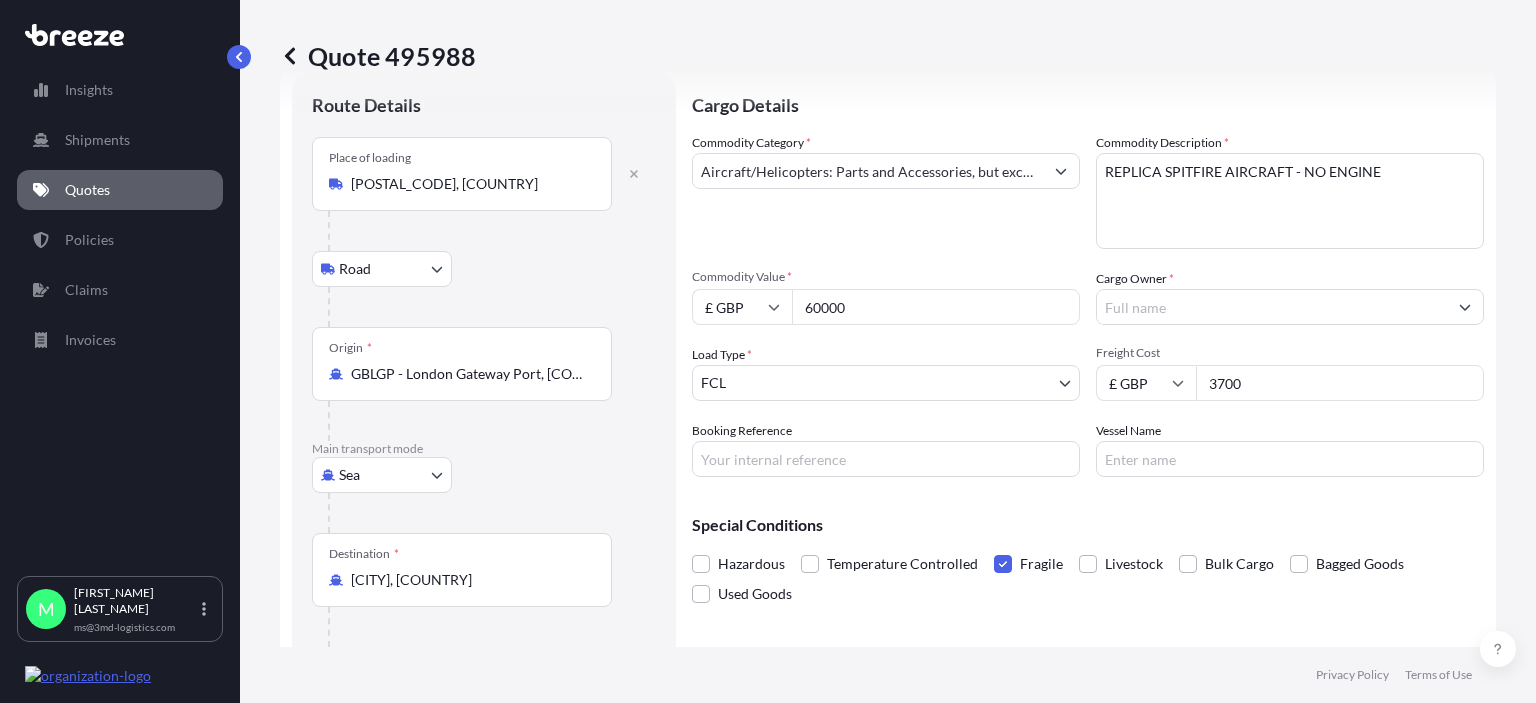 scroll, scrollTop: 0, scrollLeft: 0, axis: both 